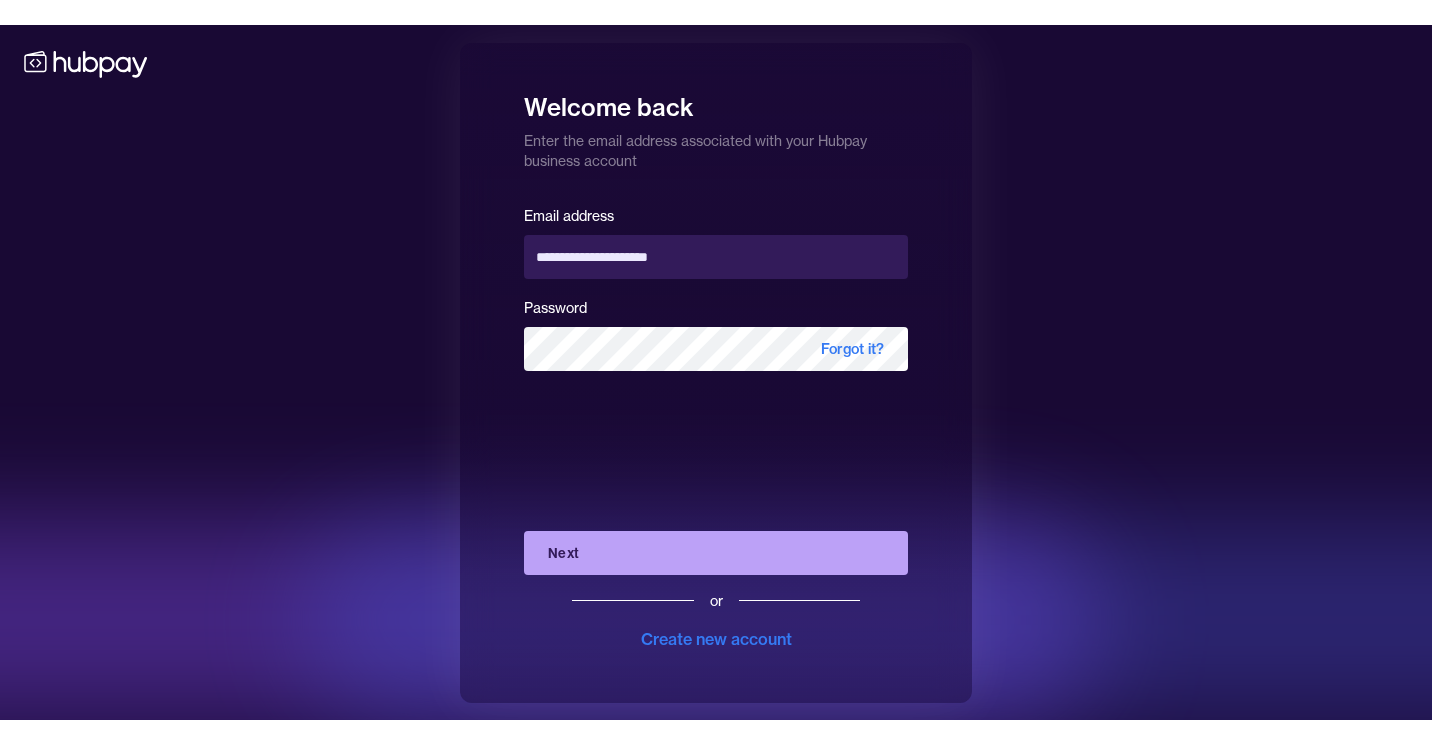 scroll, scrollTop: 0, scrollLeft: 0, axis: both 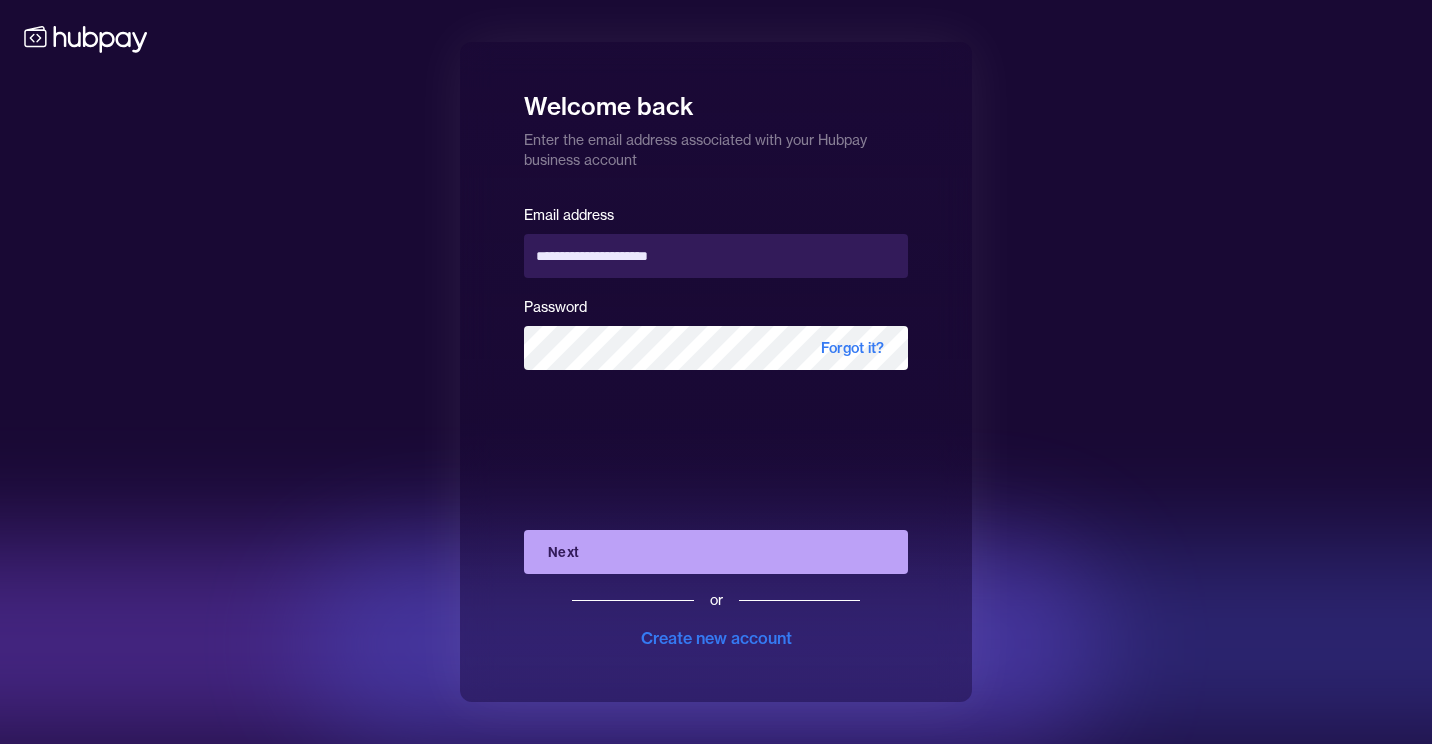 click on "Next" at bounding box center [716, 552] 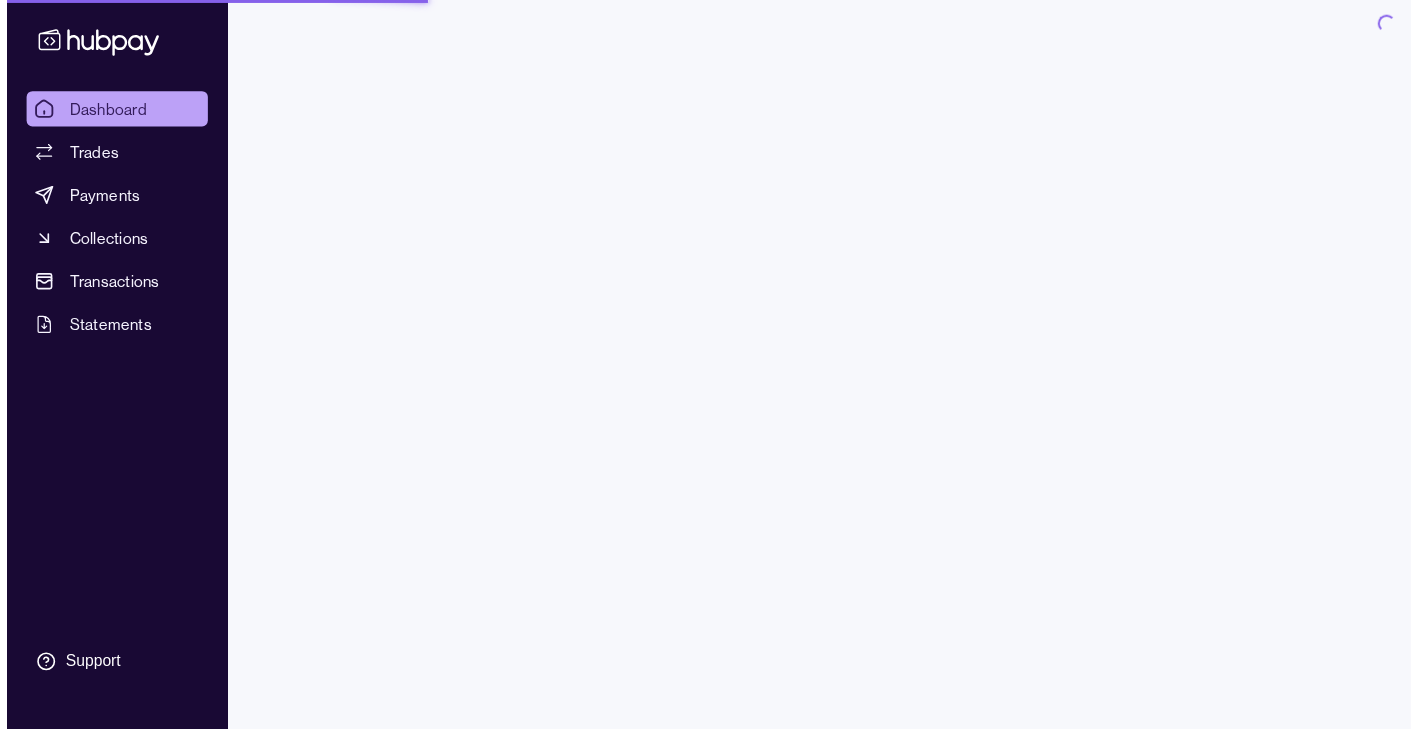 scroll, scrollTop: 0, scrollLeft: 0, axis: both 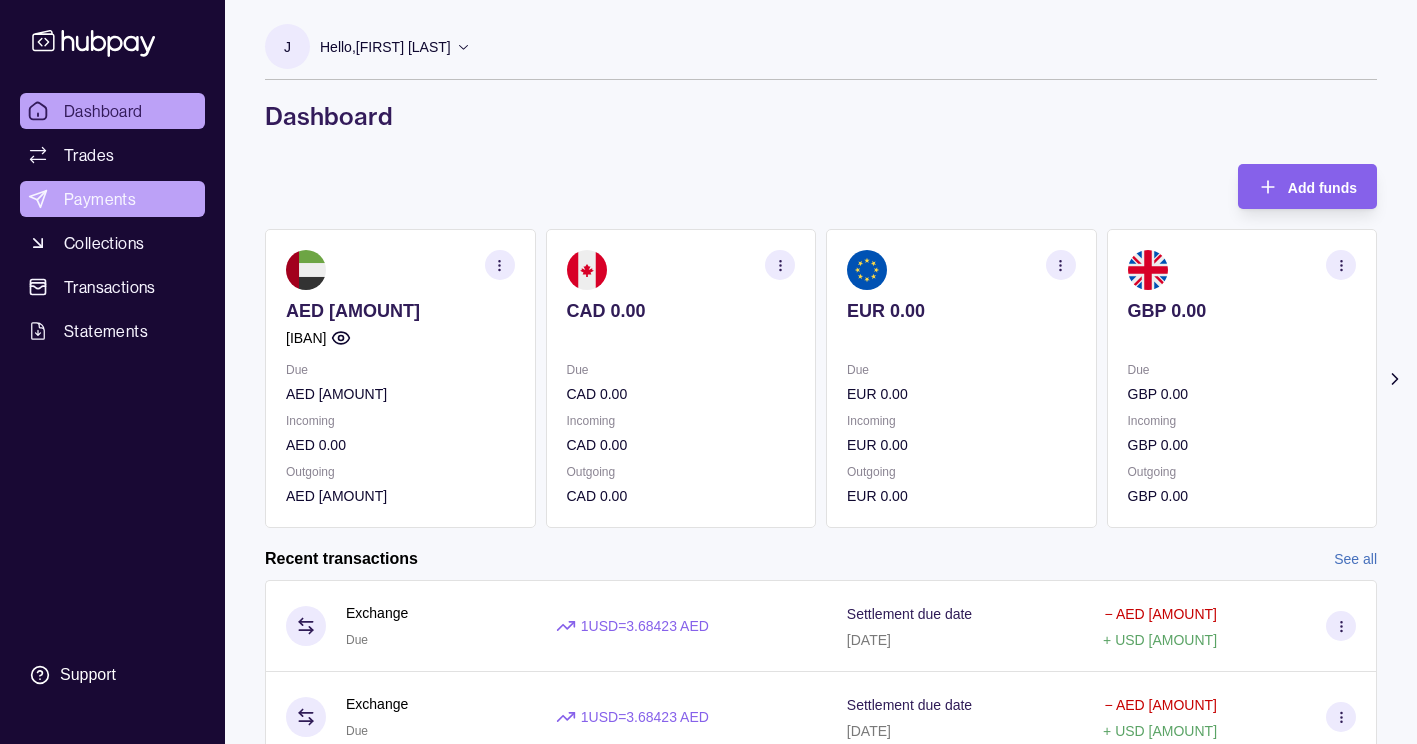 click on "Payments" at bounding box center [112, 199] 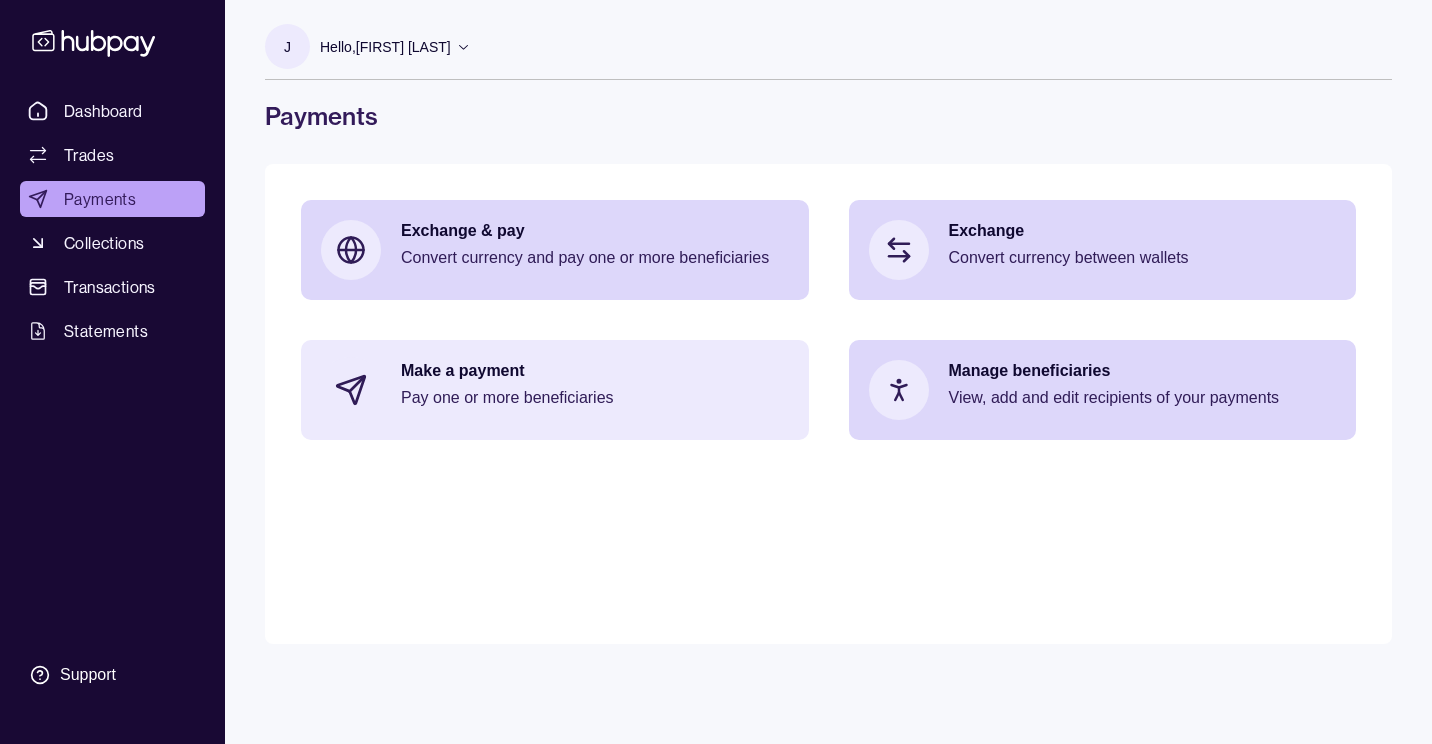 click on "Pay one or more beneficiaries" at bounding box center (595, 398) 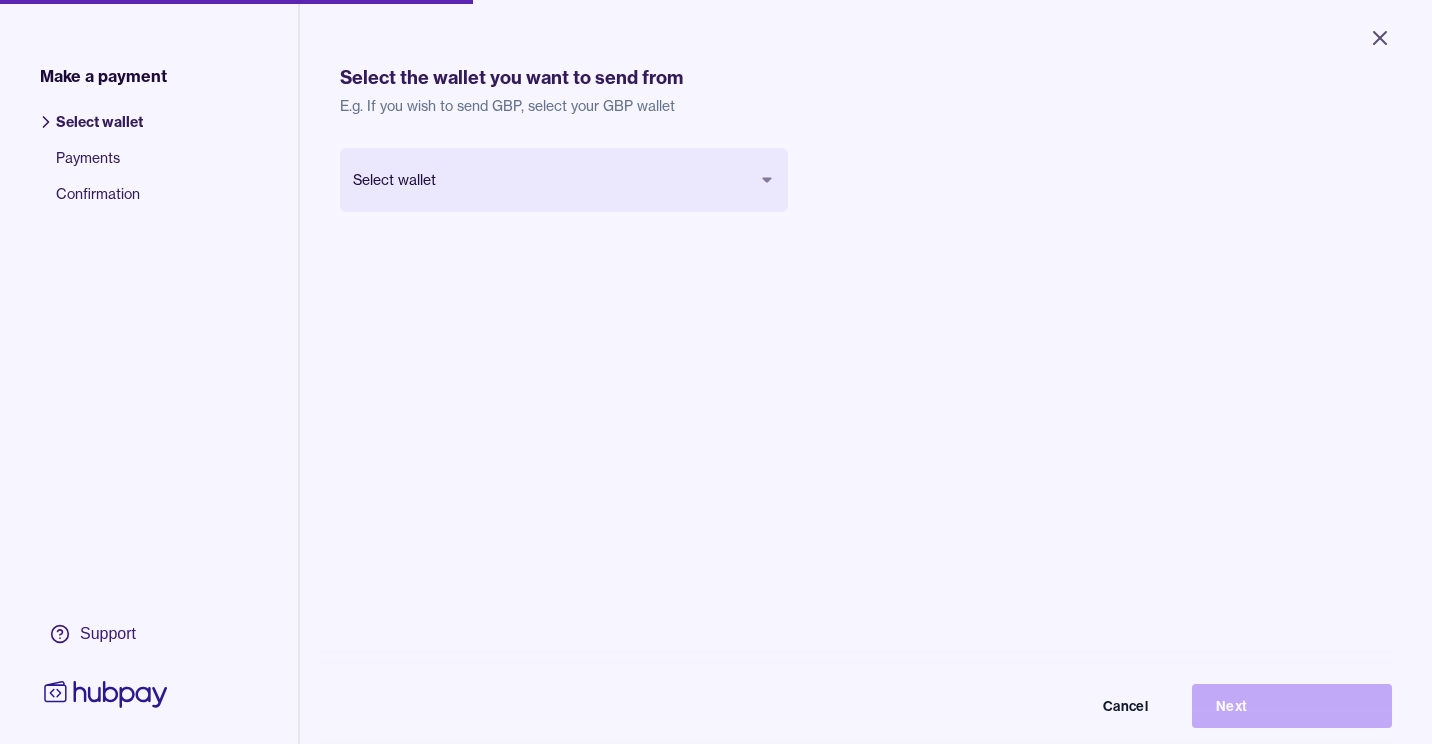 click on "Close Make a payment Select wallet Payments Confirmation Support Select the wallet you want to send from E.g. If you wish to send GBP, select your GBP wallet Select wallet Cancel Next Make a payment | Hubpay" at bounding box center (716, 372) 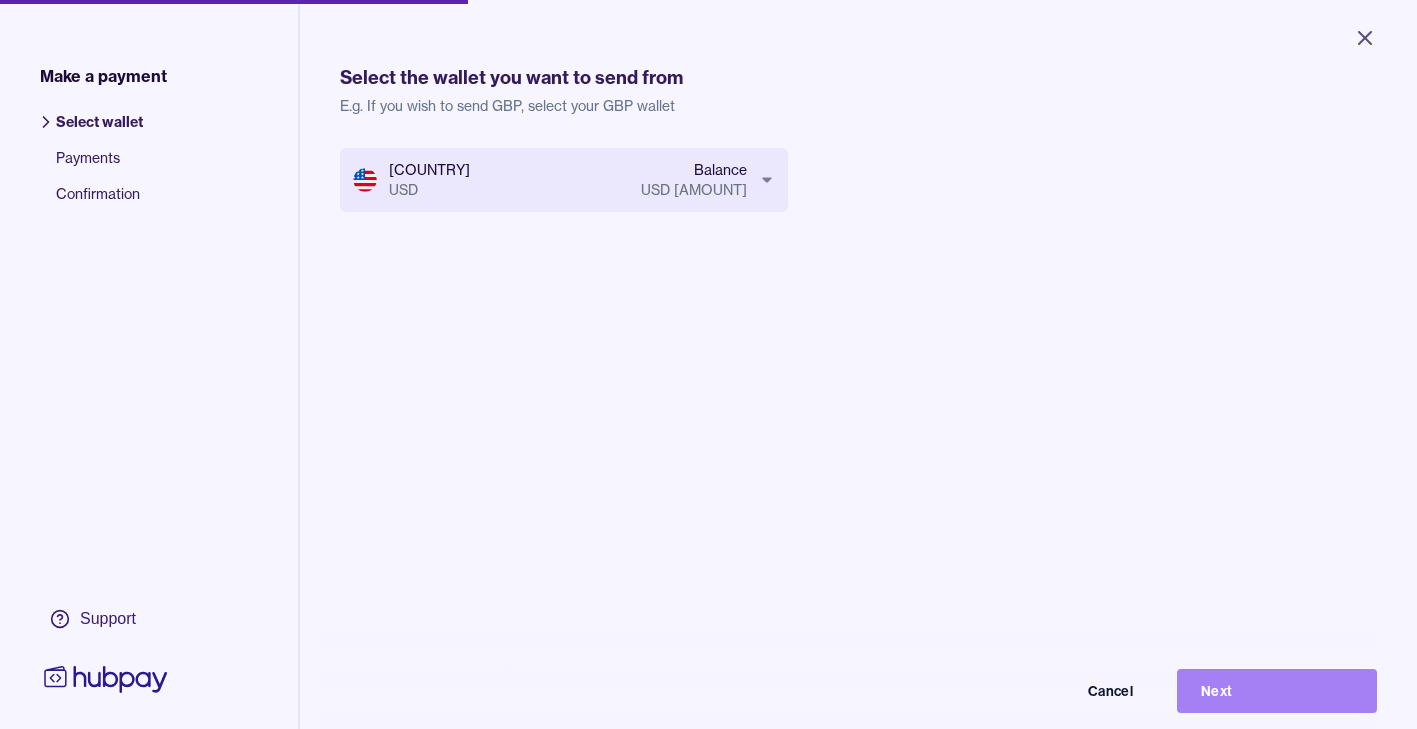 click on "Next" at bounding box center (1277, 691) 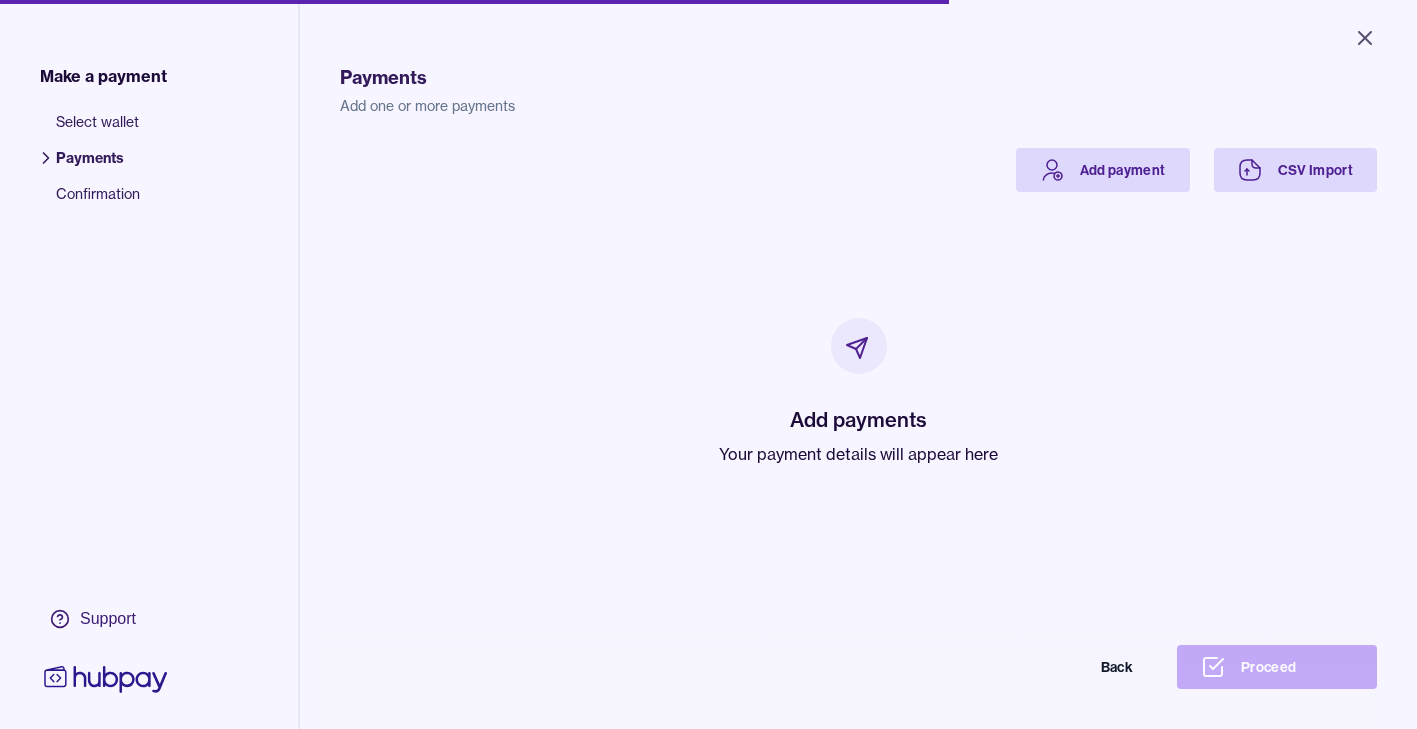 click on "Add payments Your payment details will appear here" at bounding box center (858, 392) 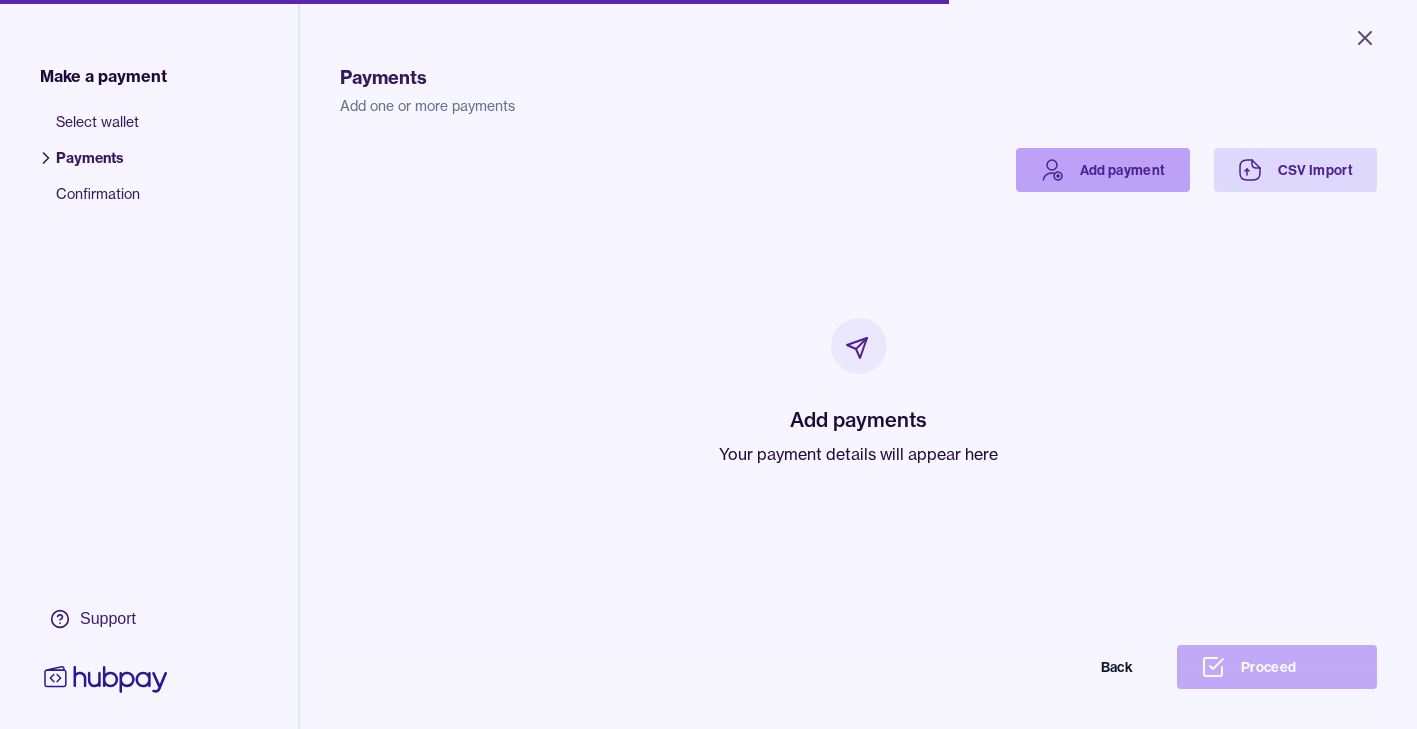 click on "Add payment" at bounding box center [1103, 170] 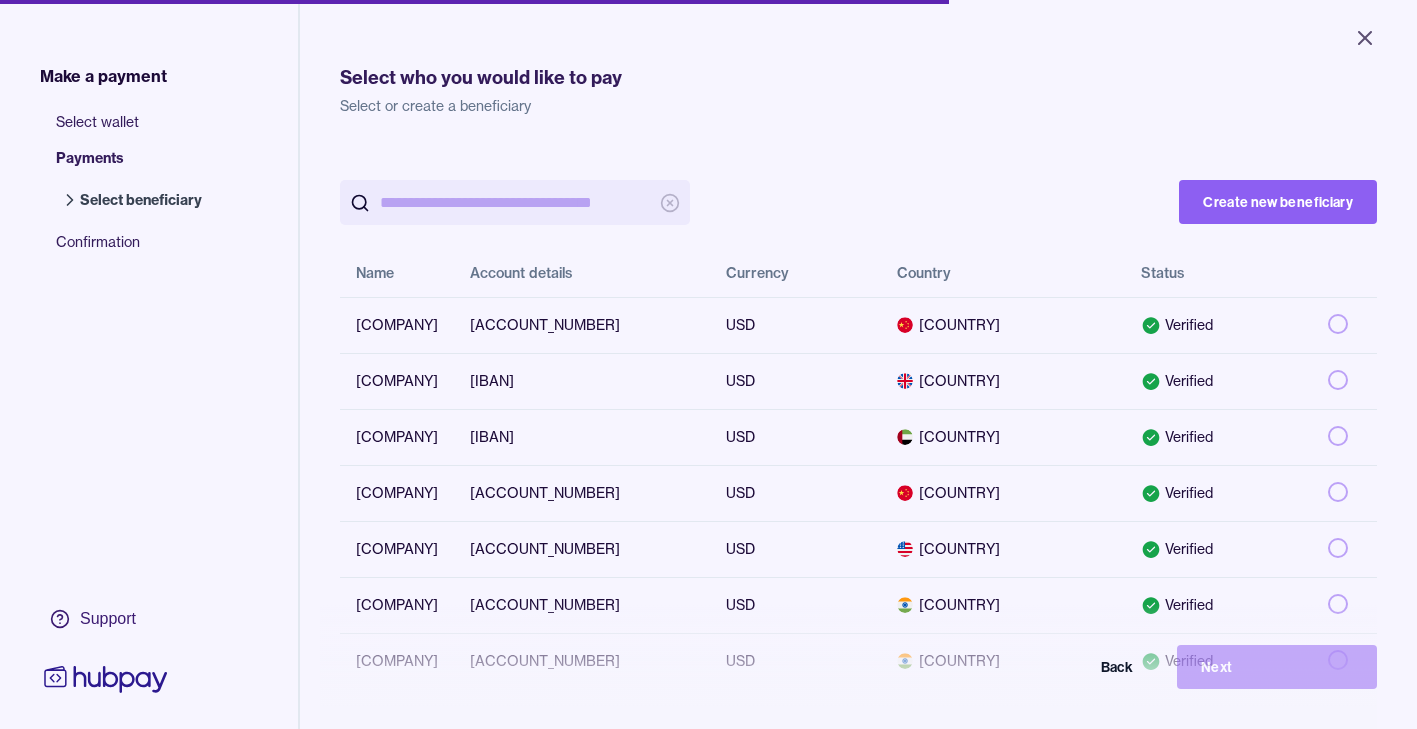 click at bounding box center [515, 202] 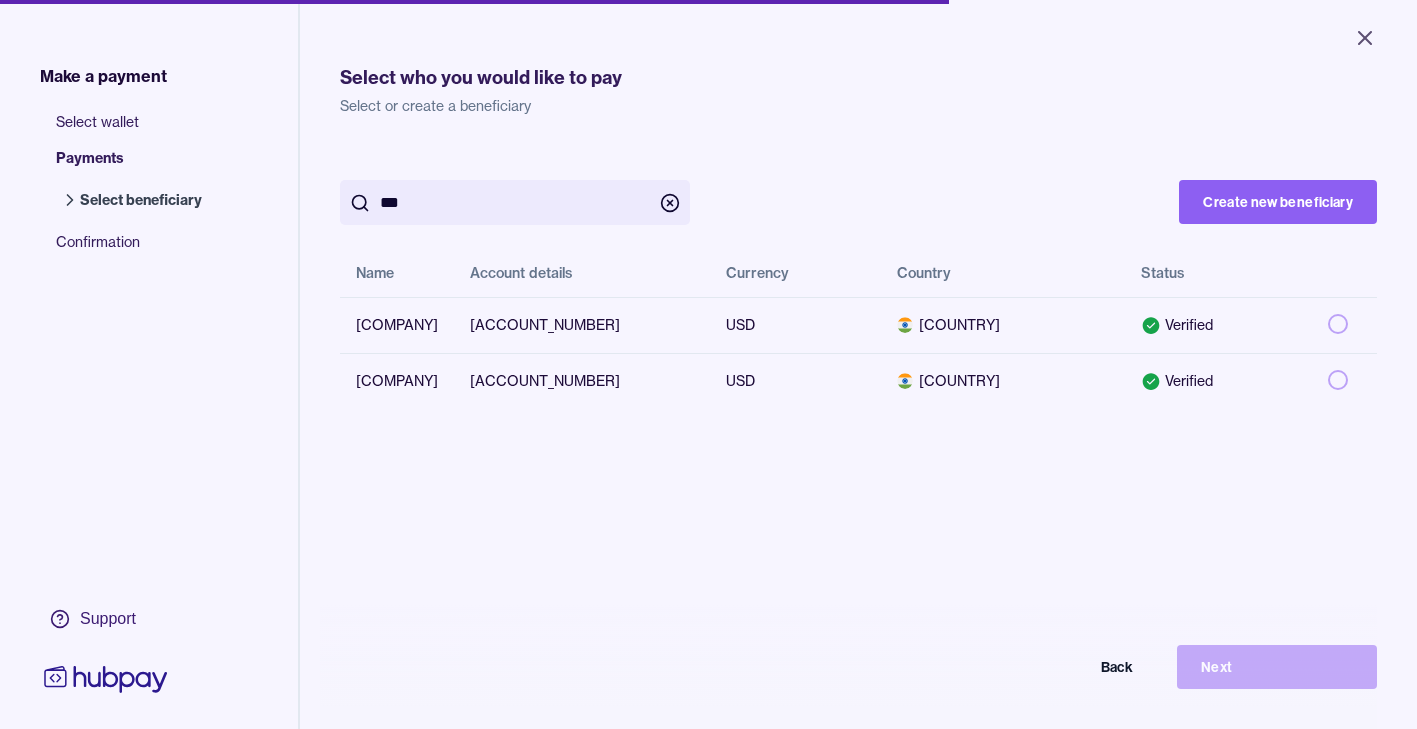 type on "***" 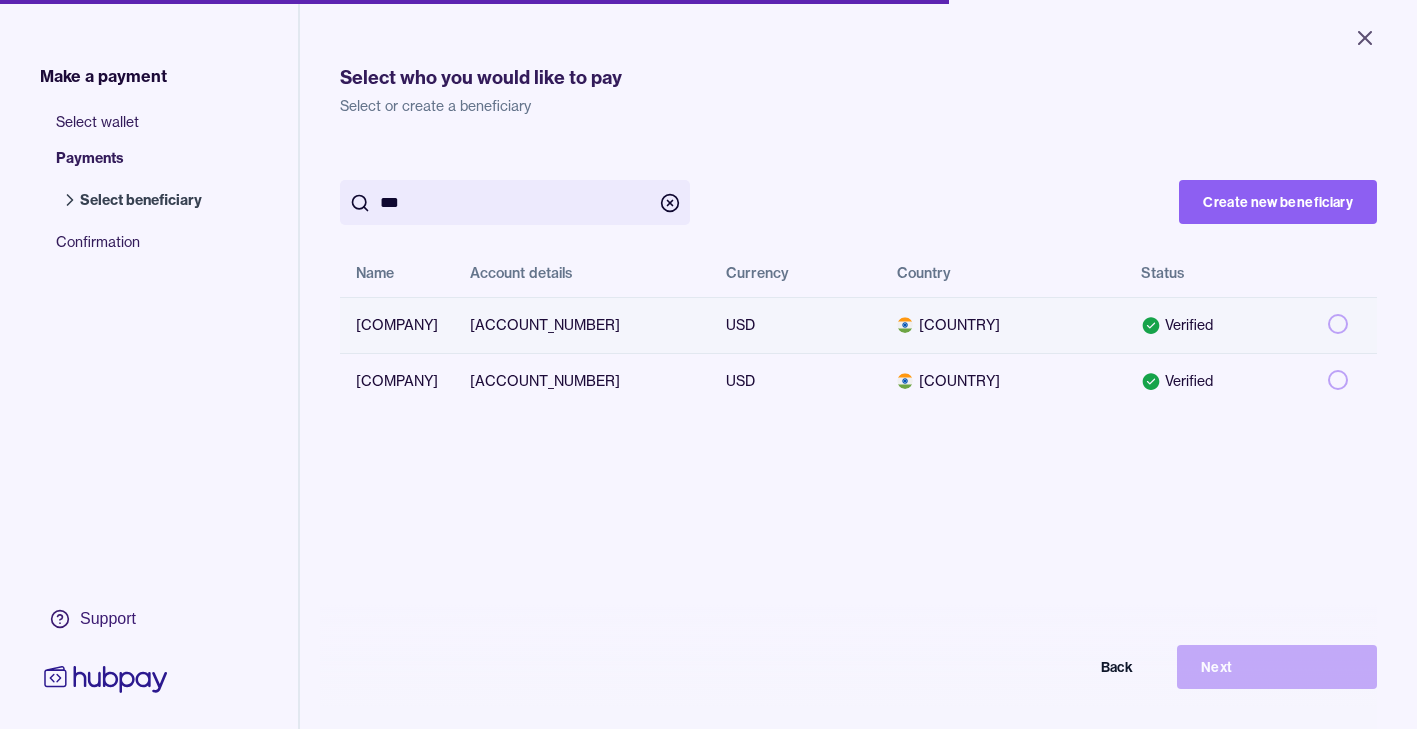 click on "[ACCOUNT_NUMBER]" at bounding box center [582, 325] 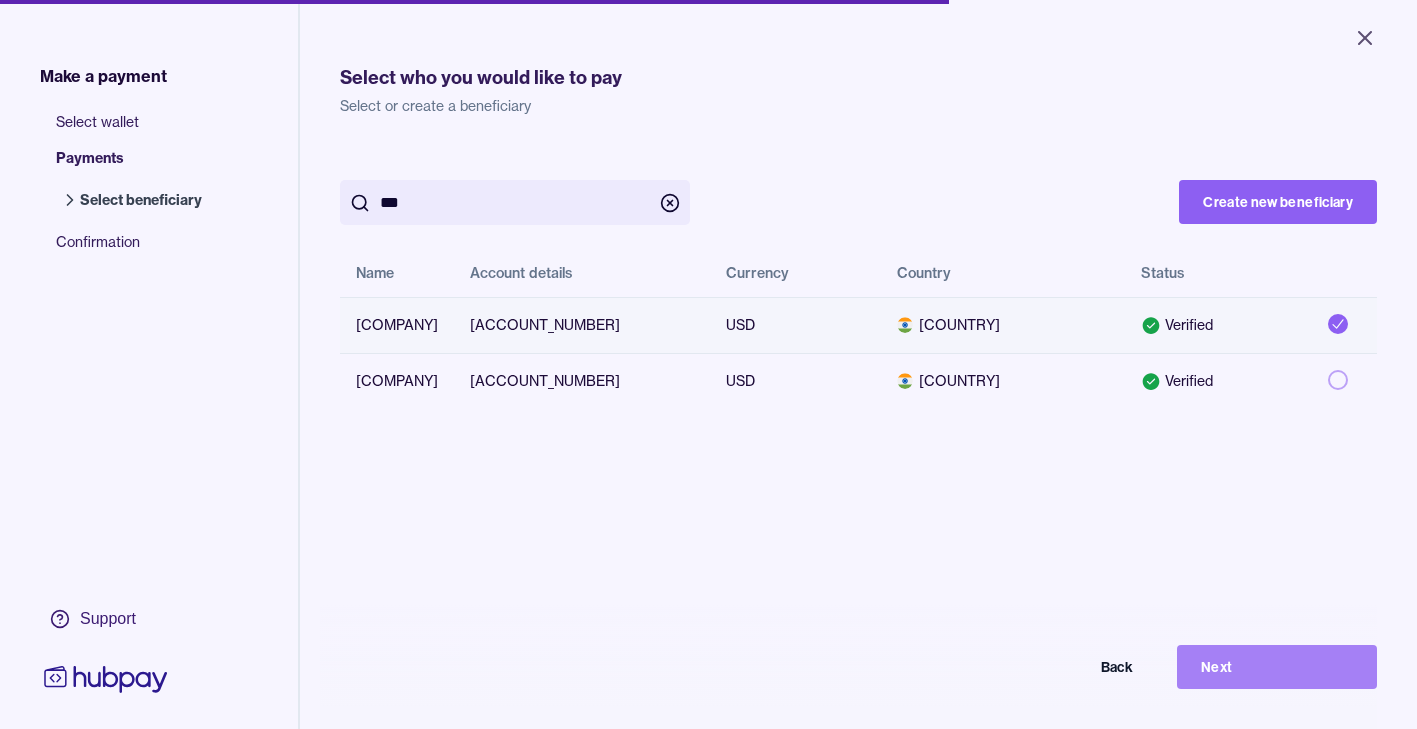 click on "Next" at bounding box center (1277, 667) 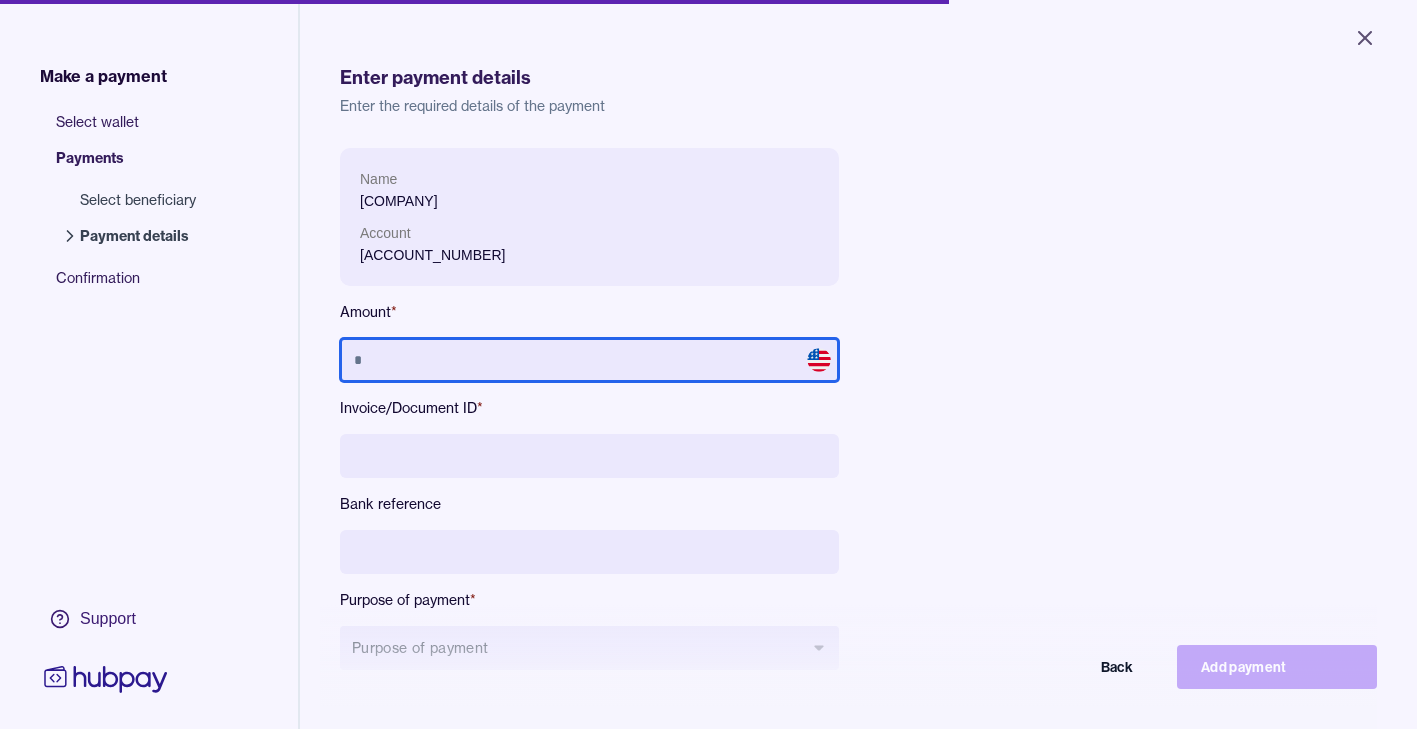 click at bounding box center [589, 360] 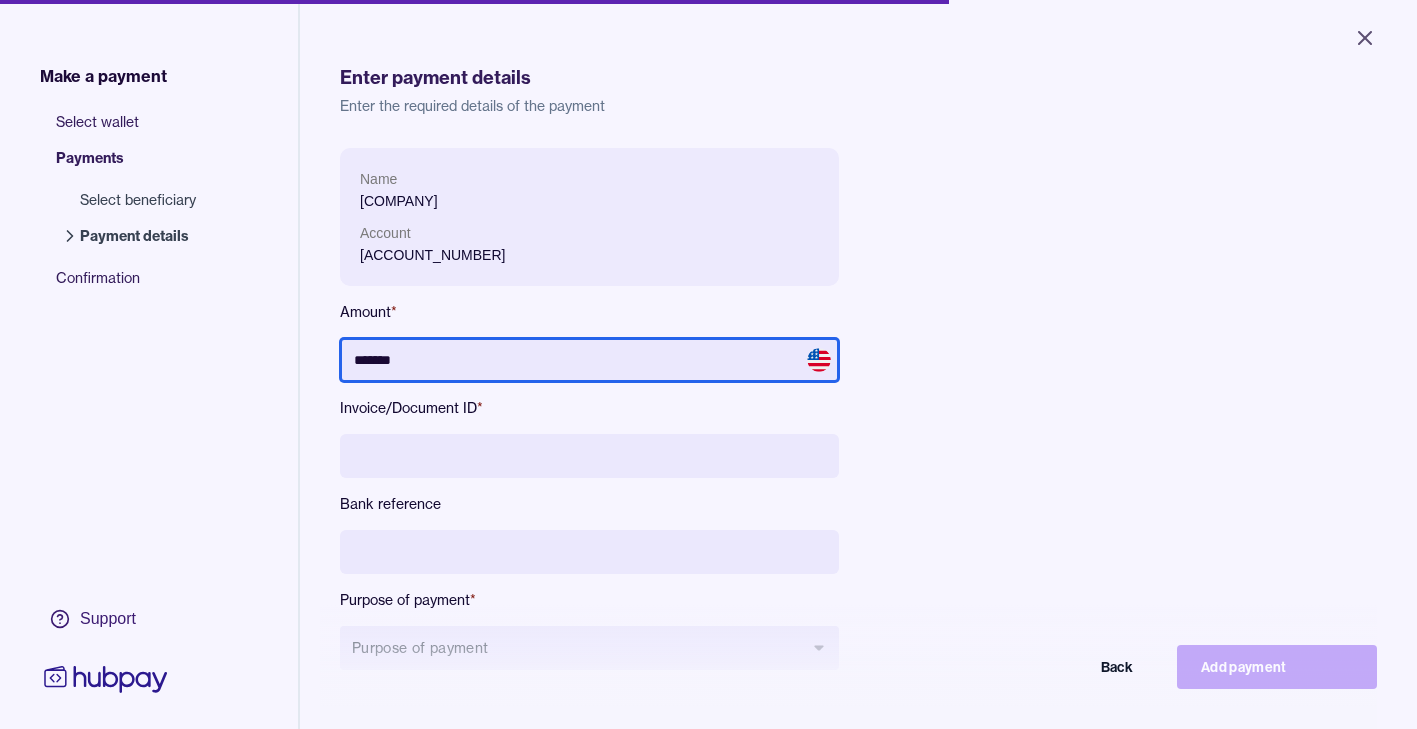 type on "*******" 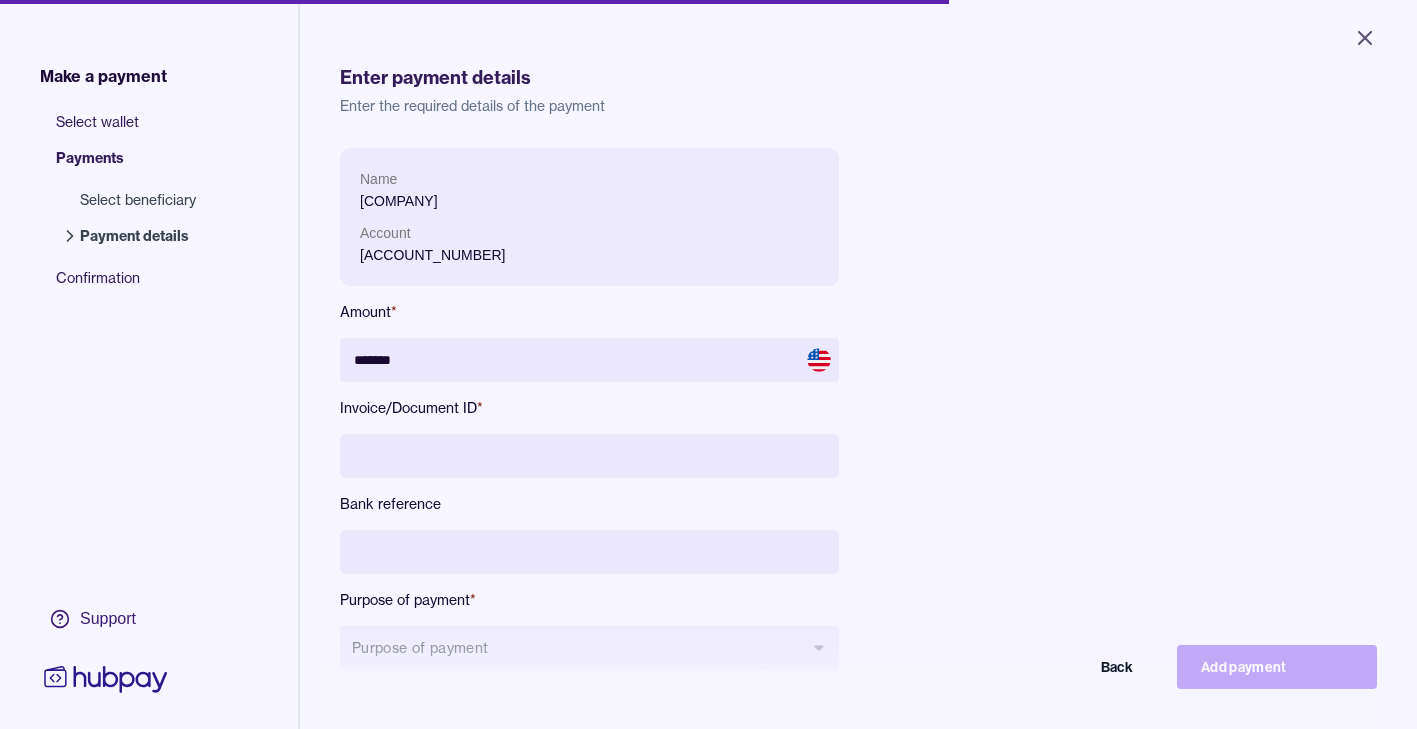 click at bounding box center [589, 456] 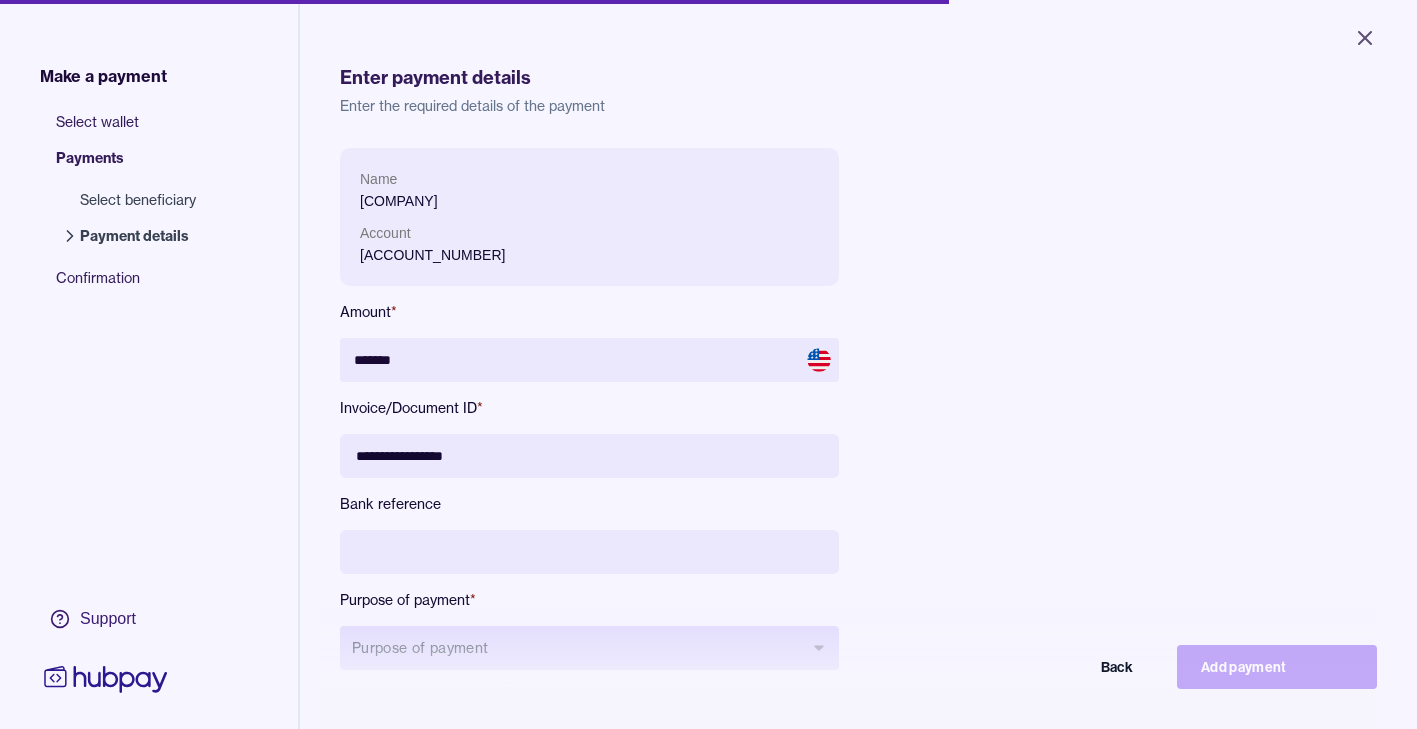 type on "**********" 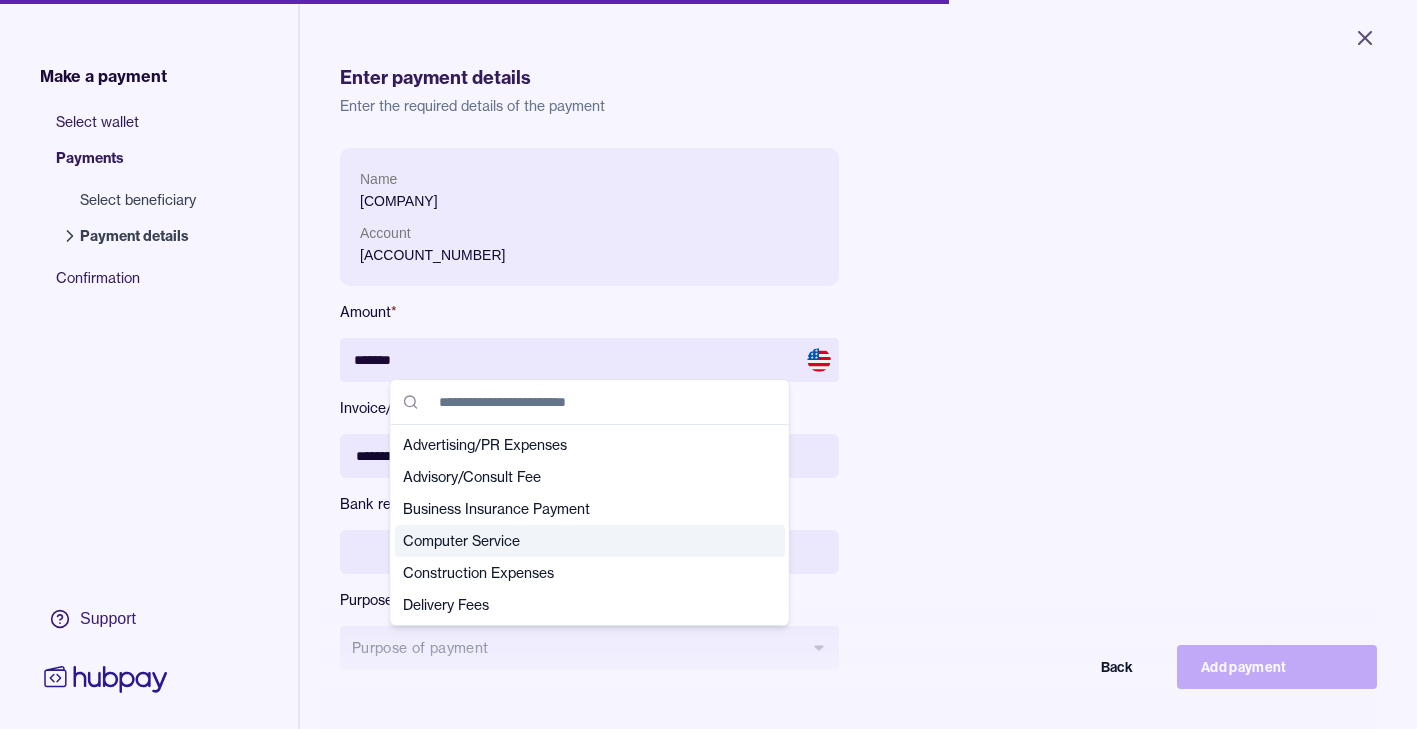 scroll, scrollTop: 704, scrollLeft: 0, axis: vertical 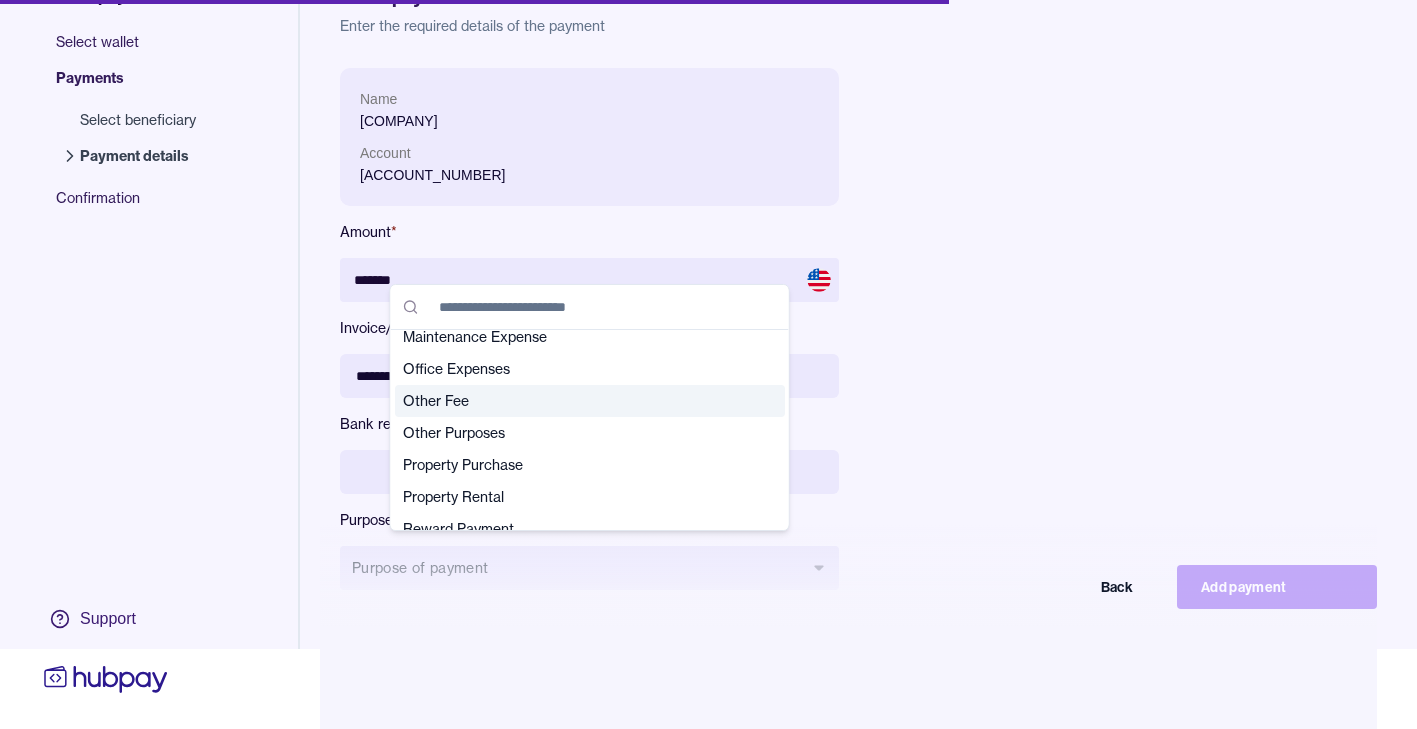 click on "Other Fee" at bounding box center (578, 401) 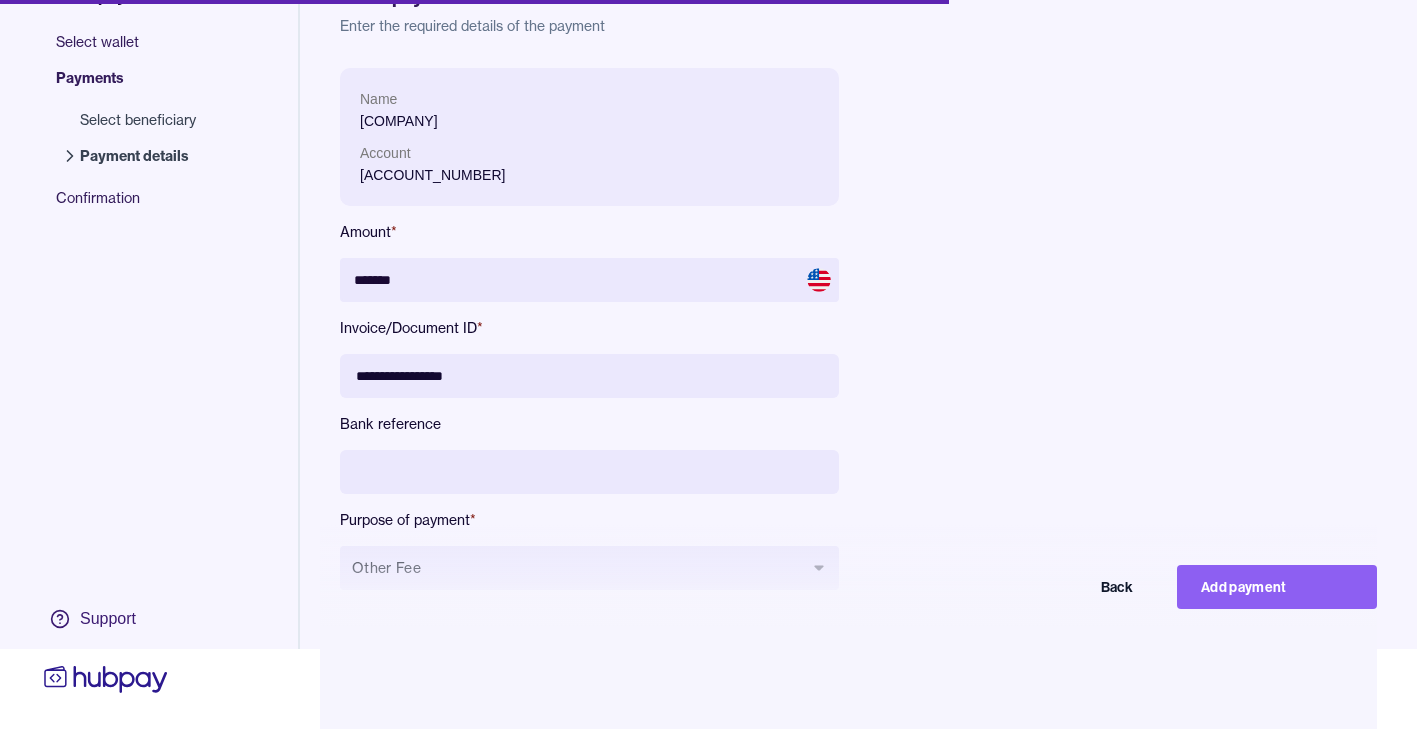 click on "**********" at bounding box center (788, 345) 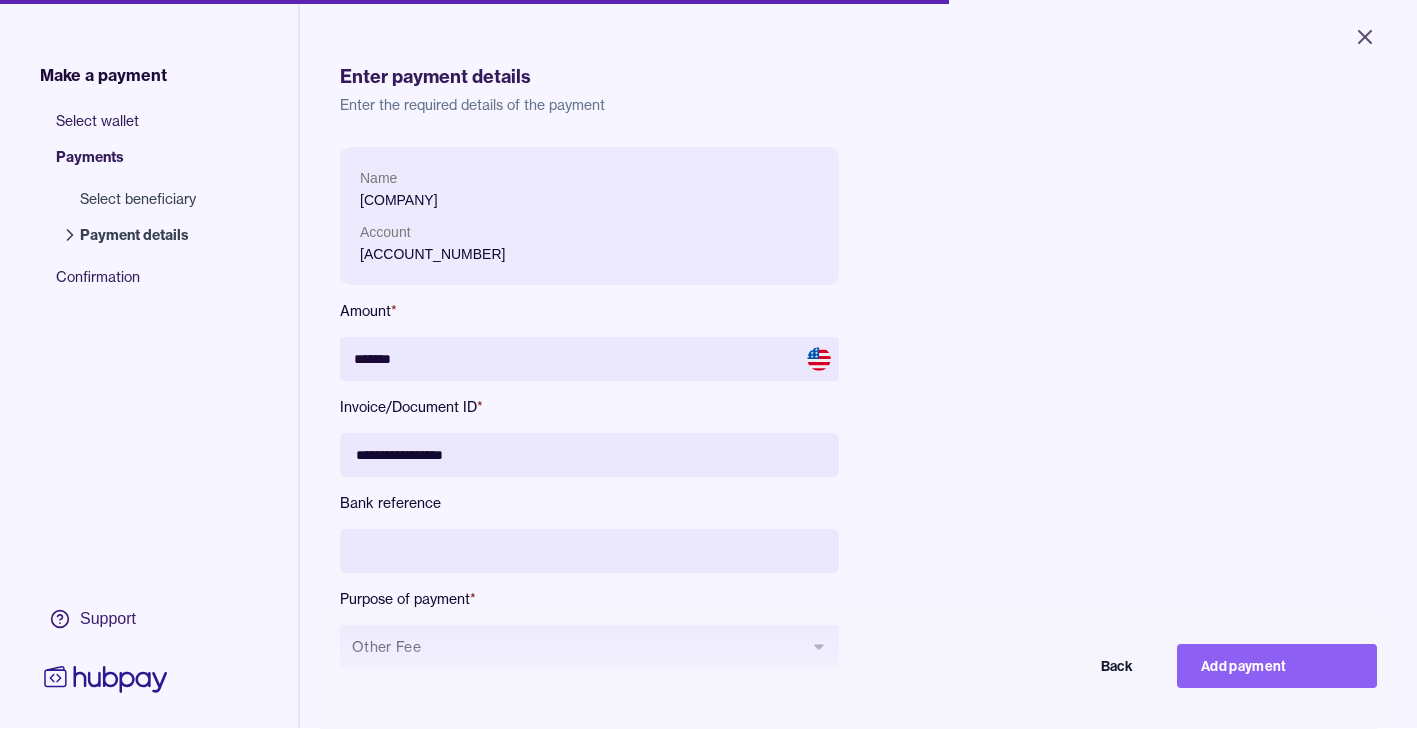 scroll, scrollTop: 0, scrollLeft: 0, axis: both 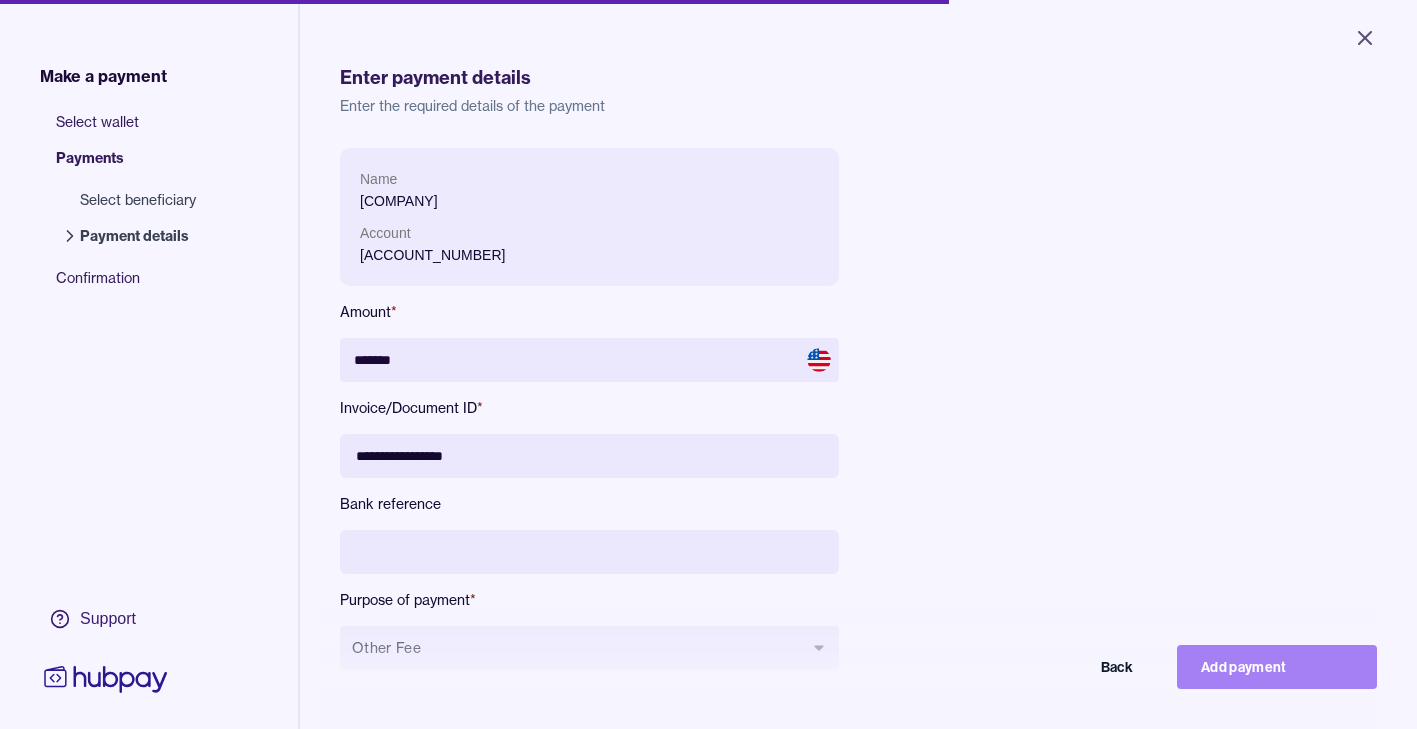 type on "******" 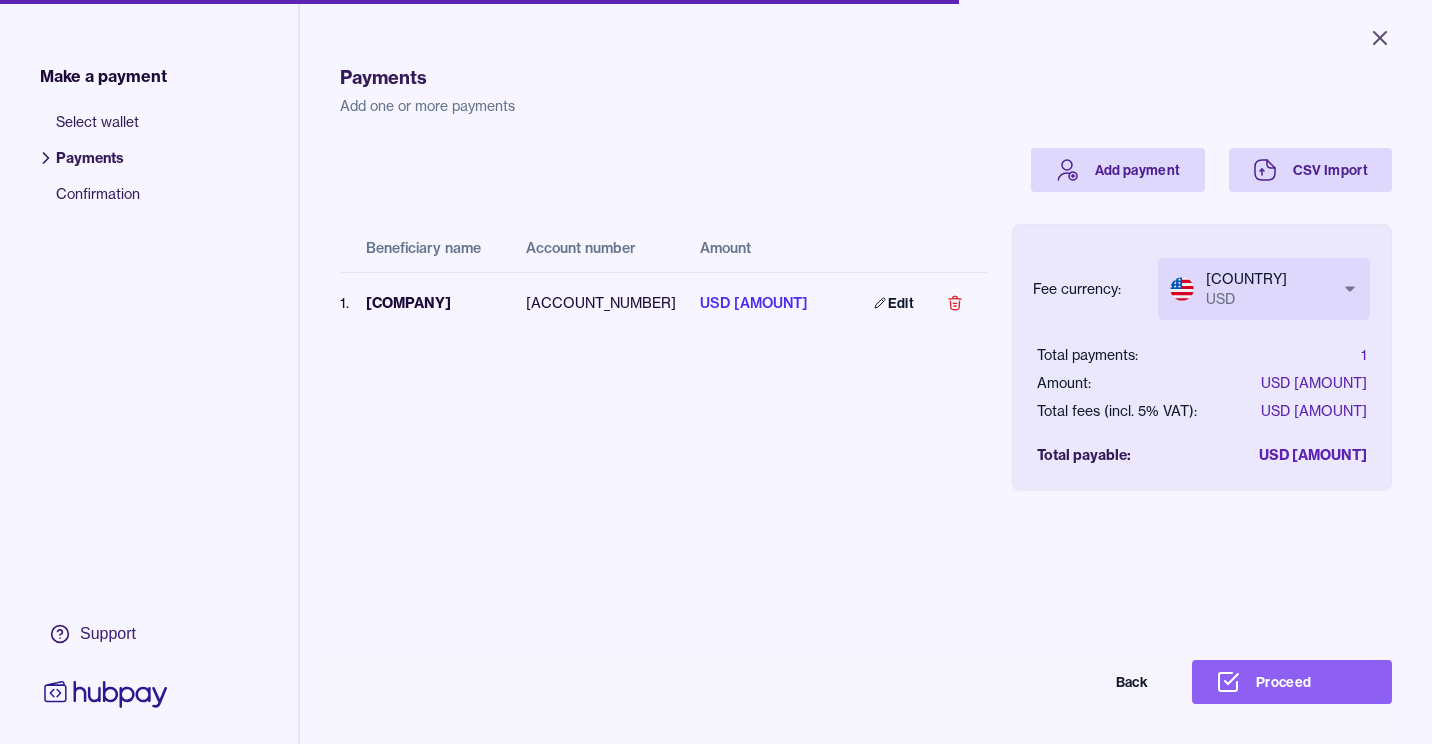 click on "Close Make a payment Select wallet Payments Confirmation Support Payments Add one or more payments Add payment CSV Import Beneficiary name Account number Amount 1 . [COMPANY] [ACCOUNT_NUMBER] USD [AMOUNT] Edit Fee currency: United State Dollar USD *** *** Total payments: 1 Amount: USD [AMOUNT] Total fees (incl. 5% VAT): USD [AMOUNT] Total payable: USD [AMOUNT] Back Proceed Payment | Hubpay" at bounding box center [716, 372] 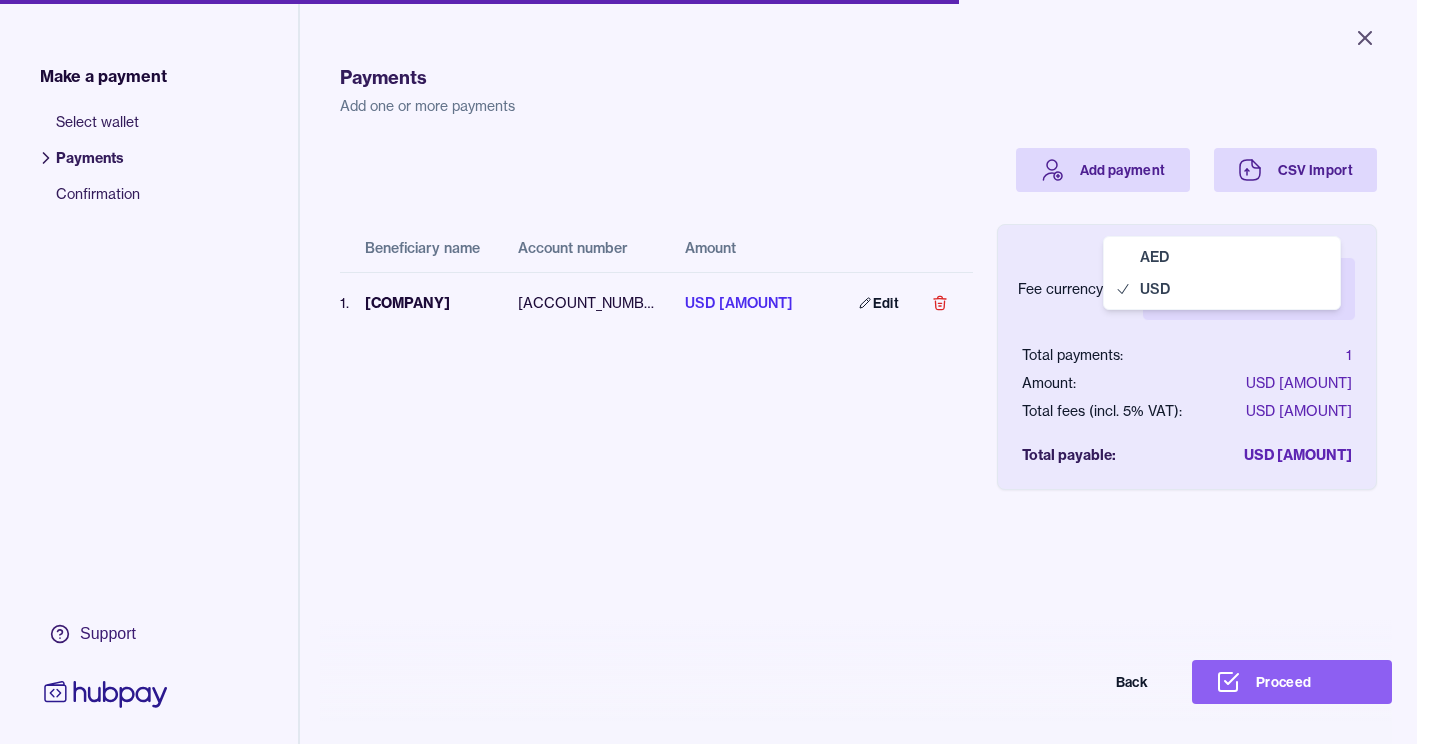 select on "***" 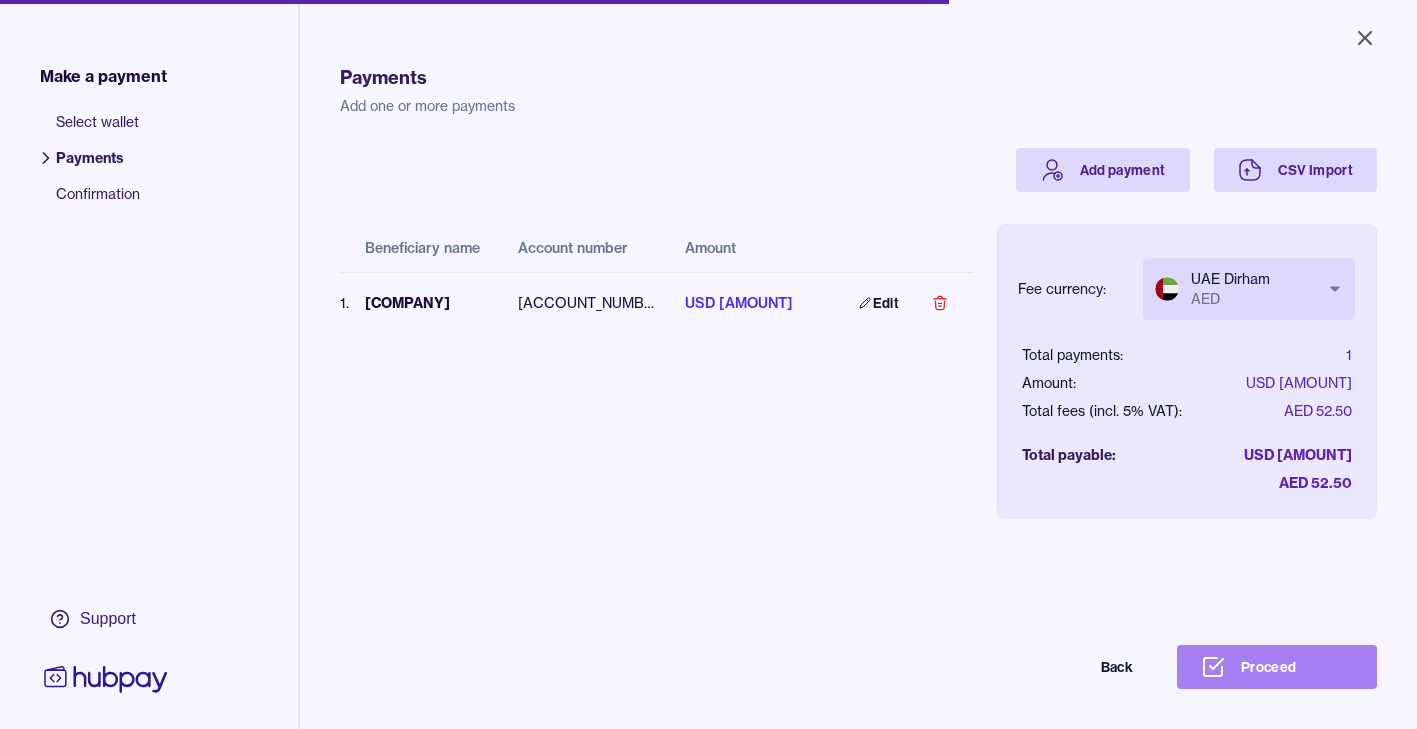 click on "Proceed" at bounding box center [1277, 667] 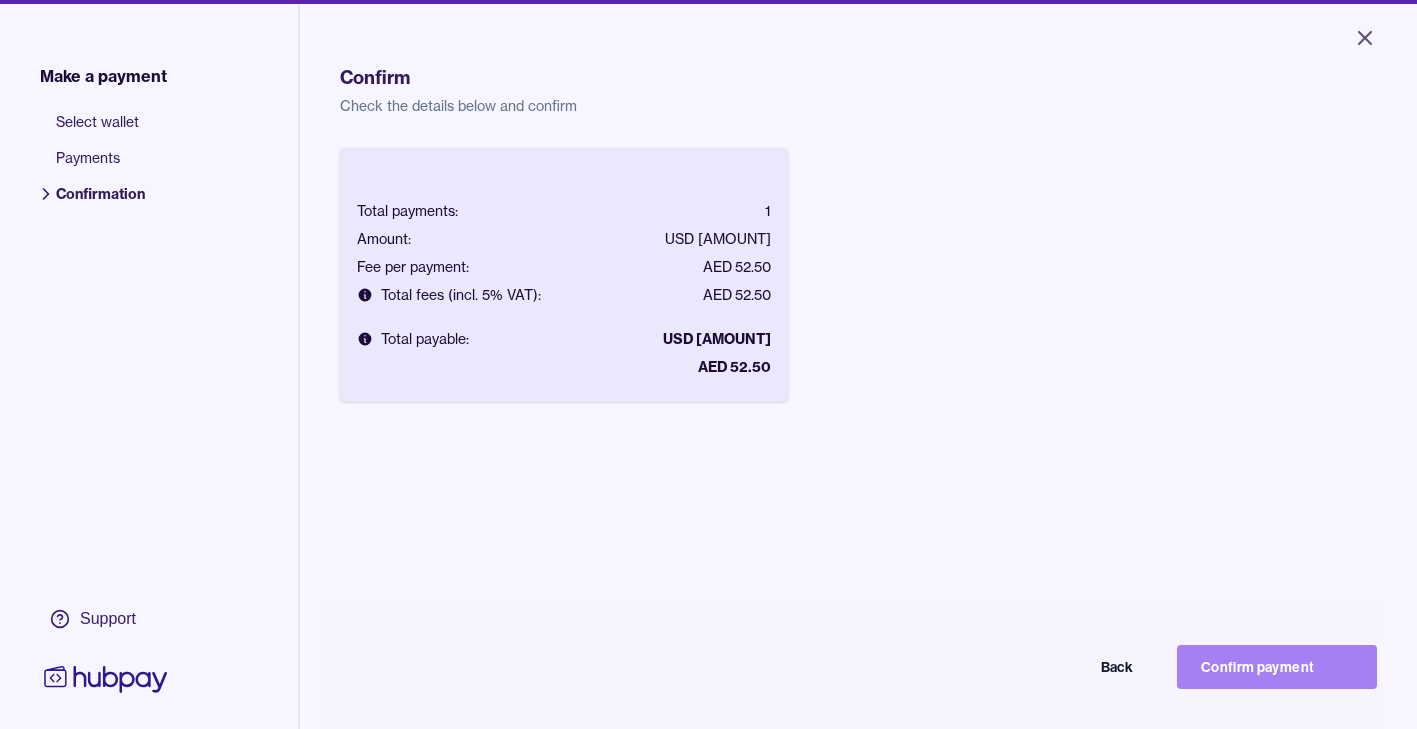 click on "Confirm payment" at bounding box center (1277, 667) 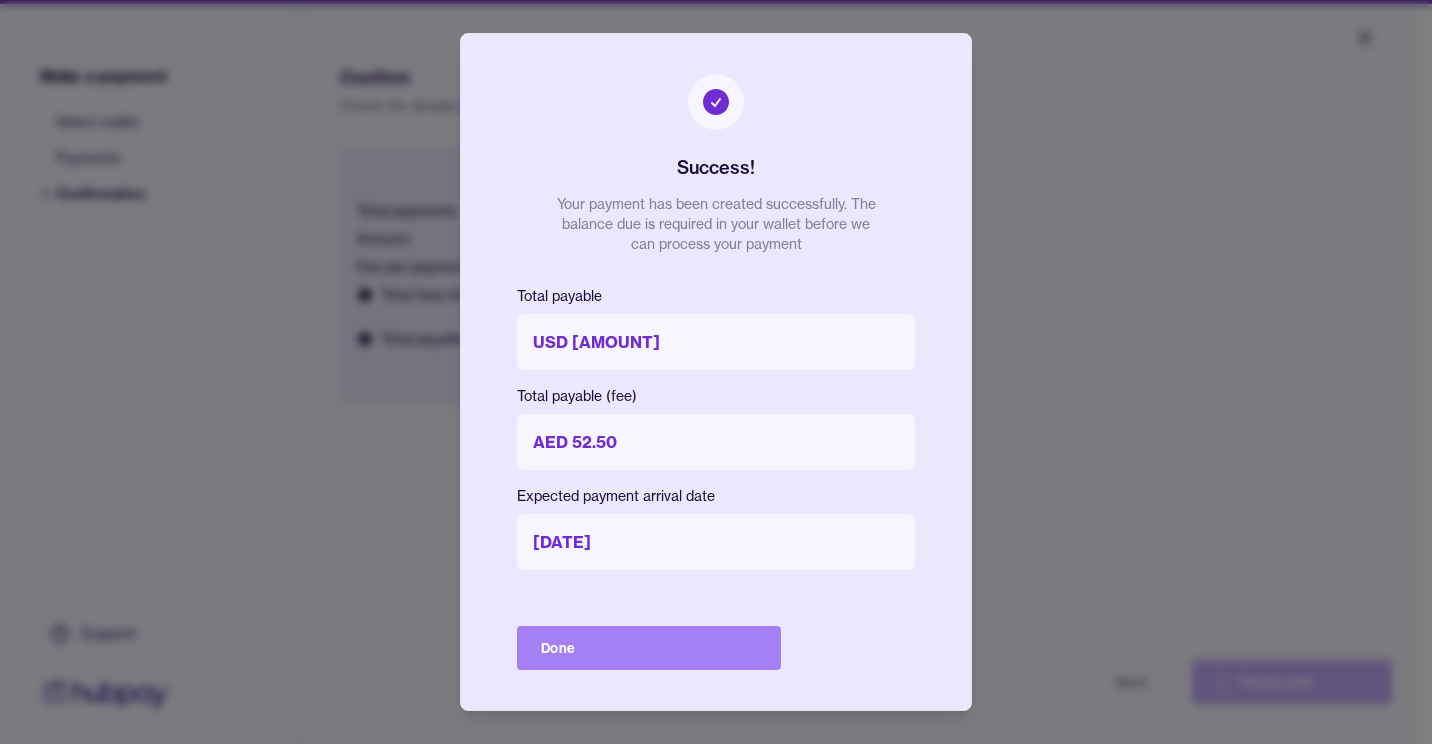 click on "Done" at bounding box center [649, 648] 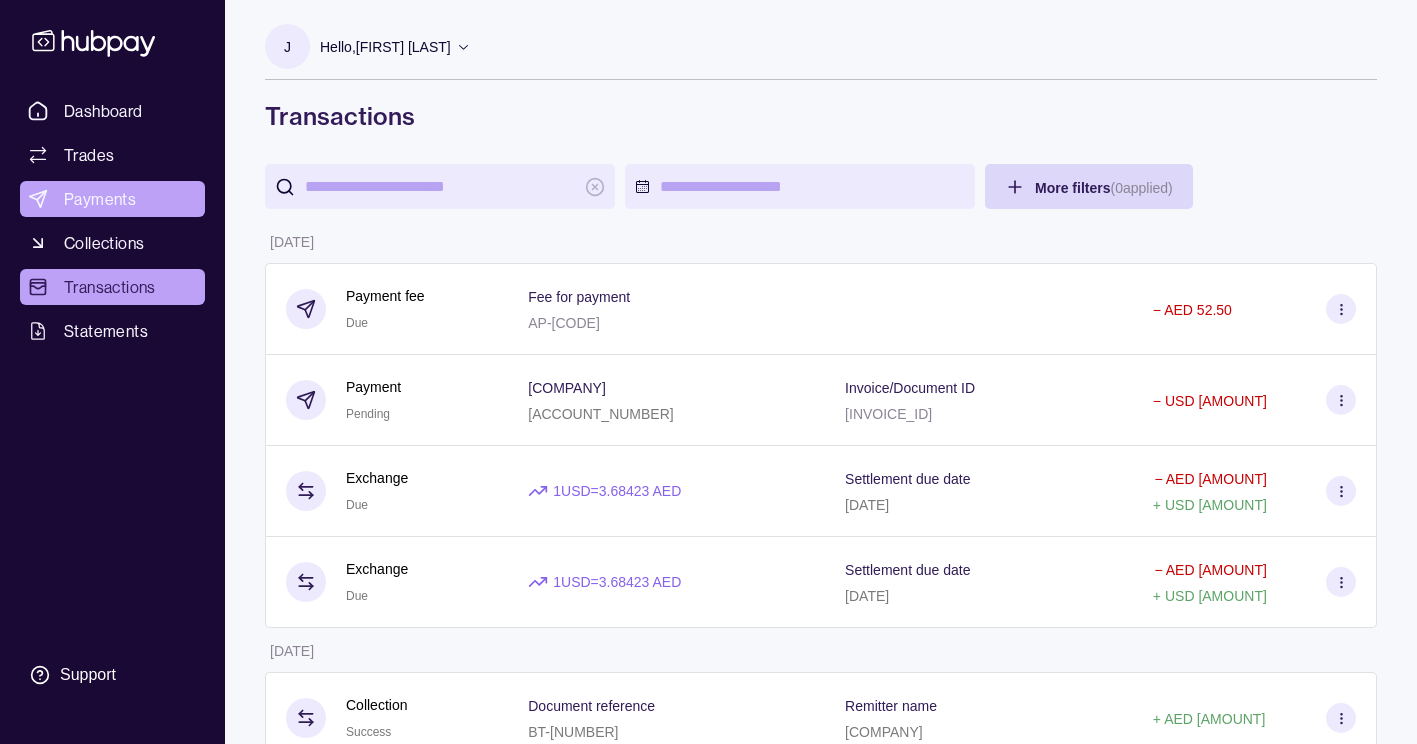 click on "Payments" at bounding box center [112, 199] 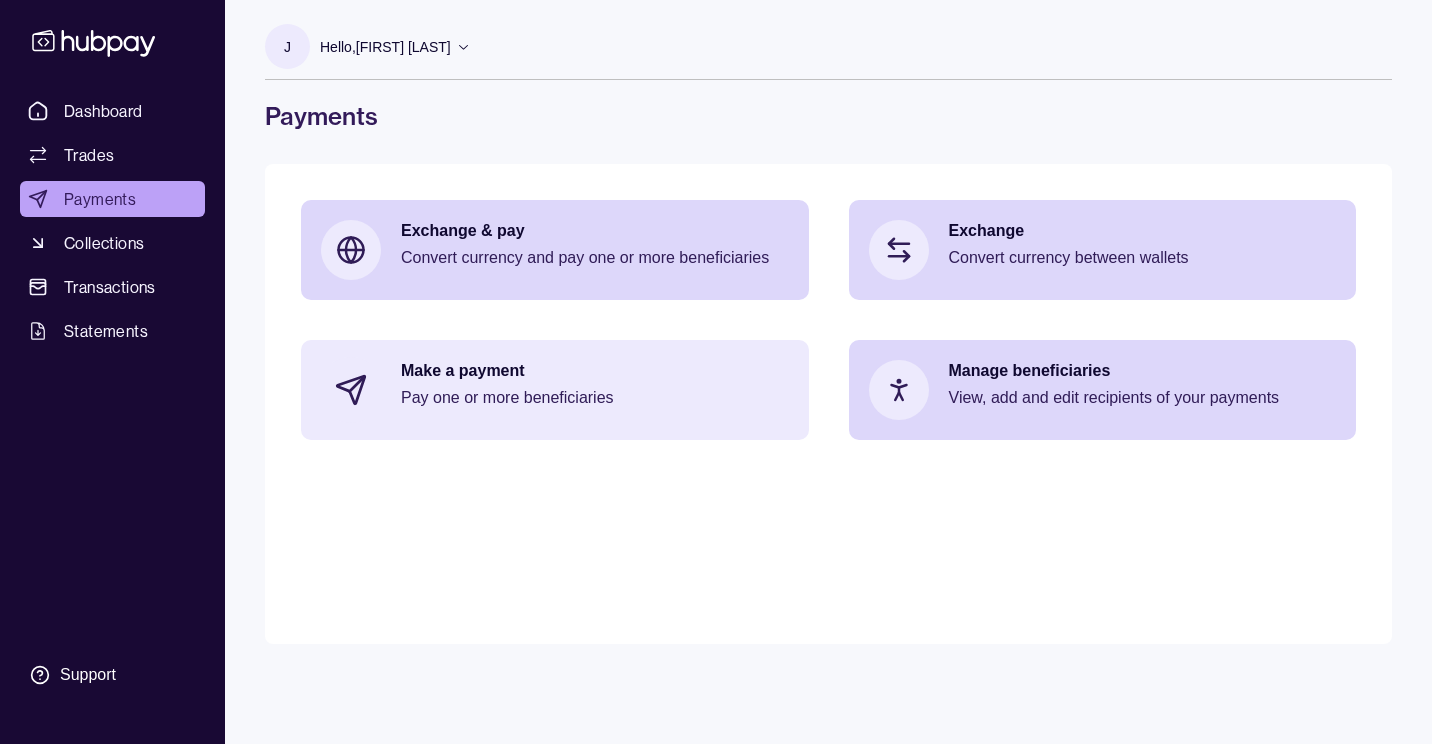 click on "Pay one or more beneficiaries" at bounding box center [595, 398] 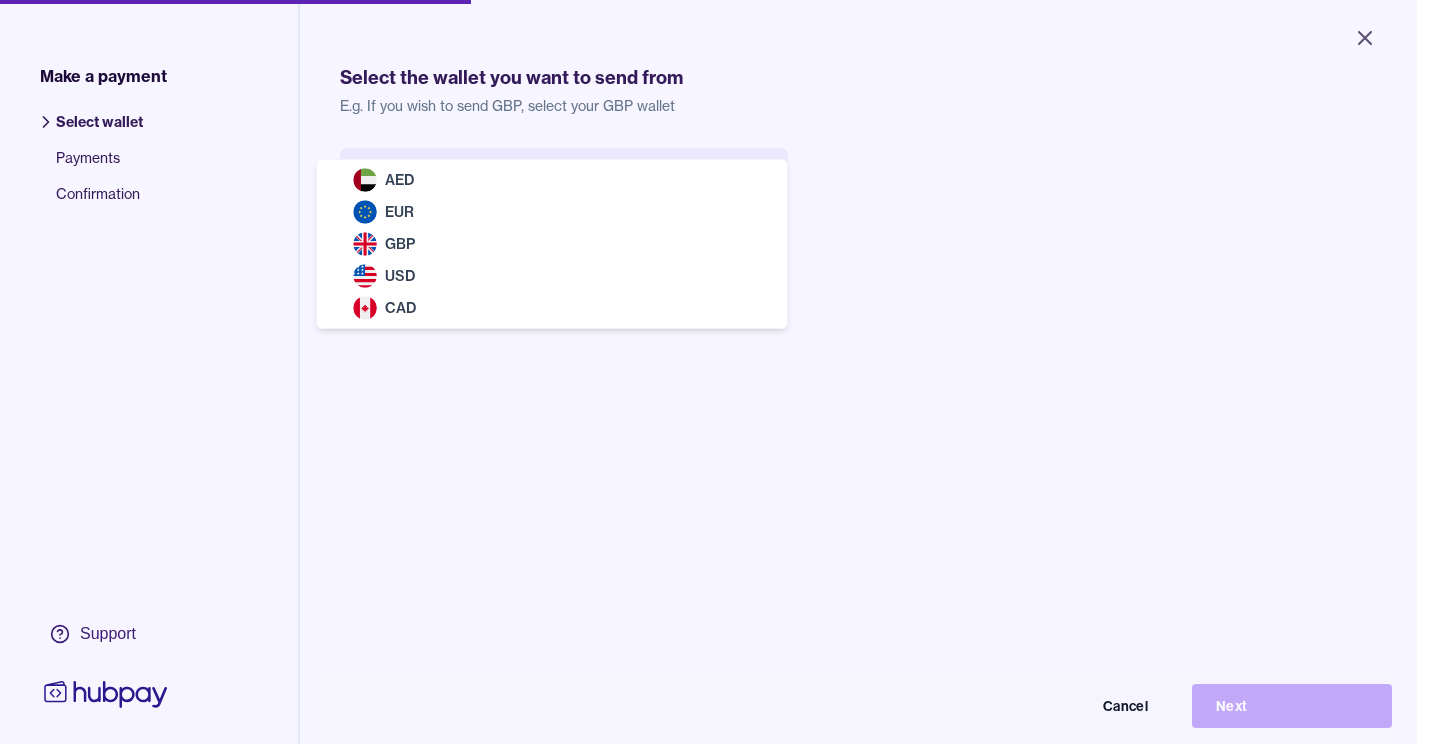 click on "Close Make a payment Select wallet Payments Confirmation Support Select the wallet you want to send from E.g. If you wish to send GBP, select your GBP wallet Select wallet Cancel Next Make a payment | Hubpay AED EUR GBP USD CAD" at bounding box center [708, 372] 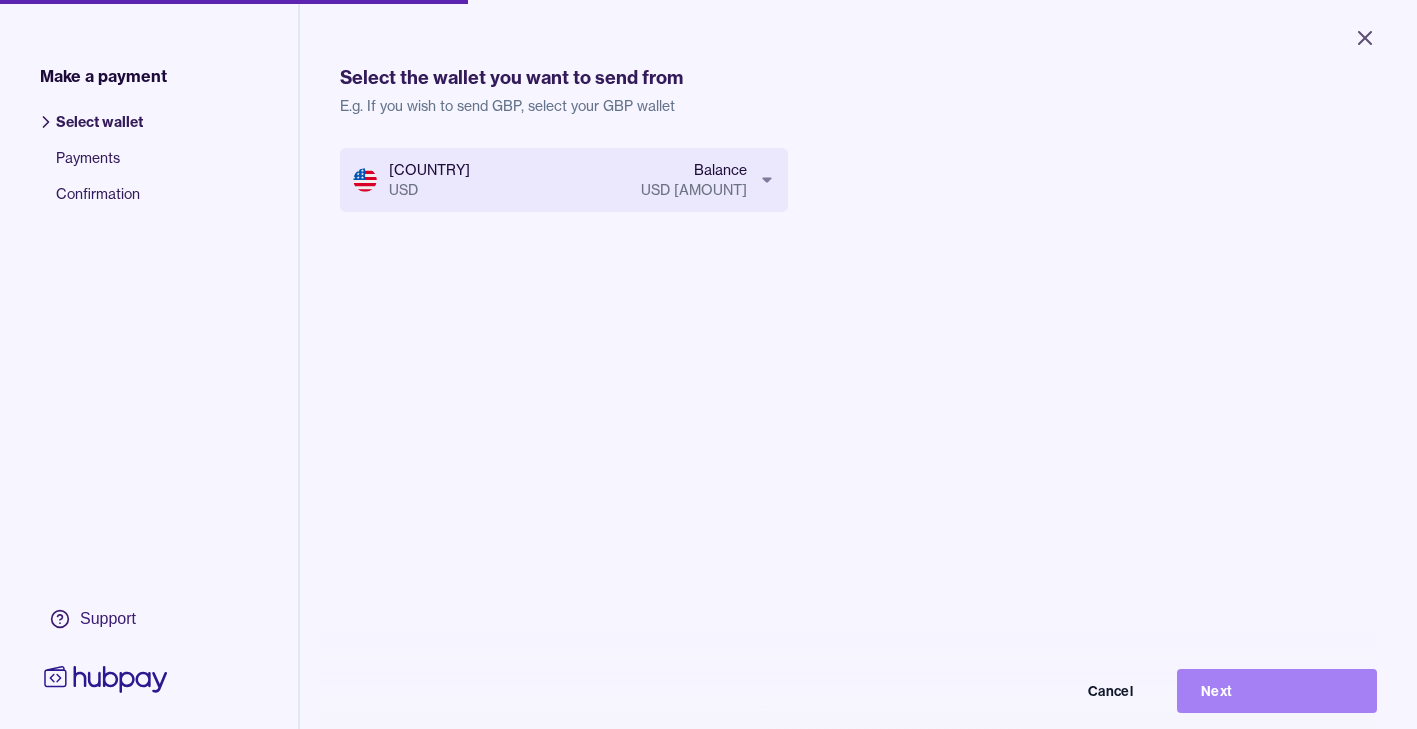 click on "Next" at bounding box center [1277, 691] 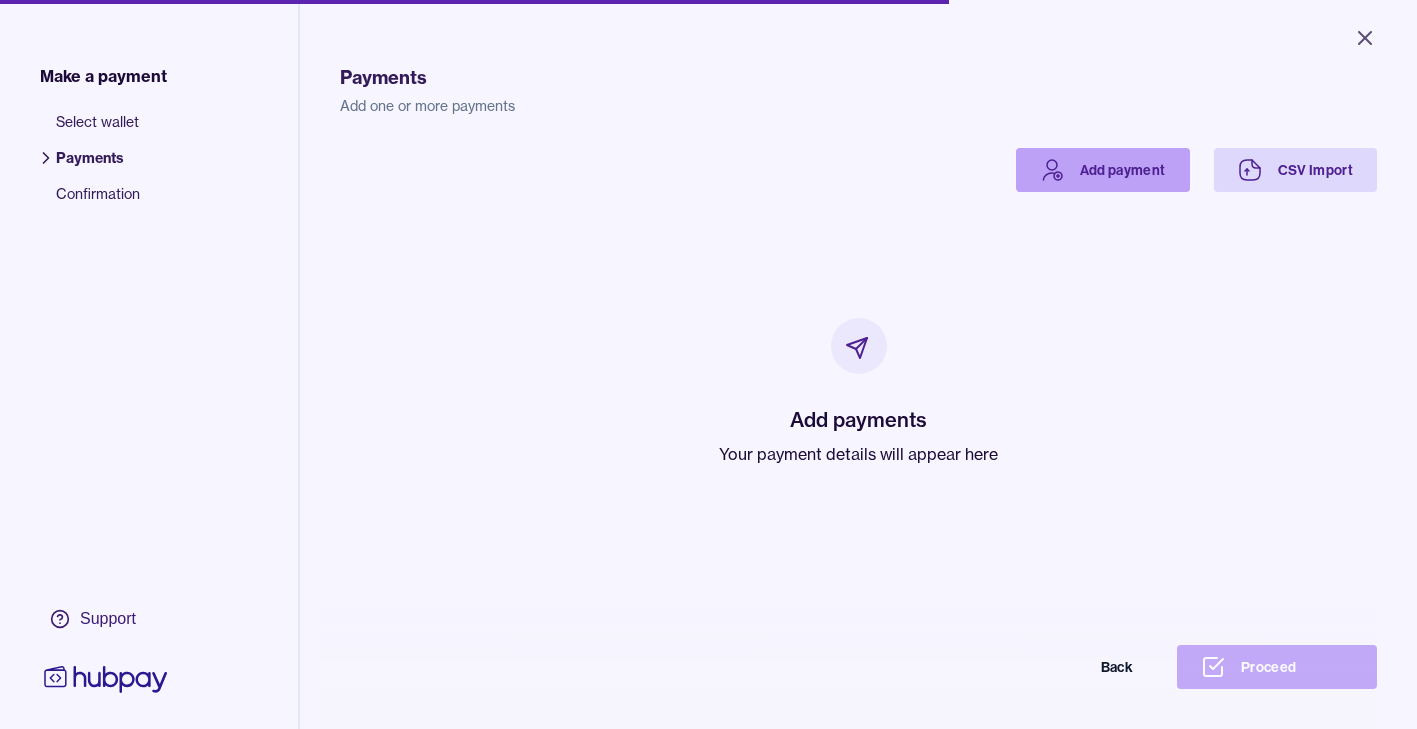 click on "Add payment" at bounding box center (1103, 170) 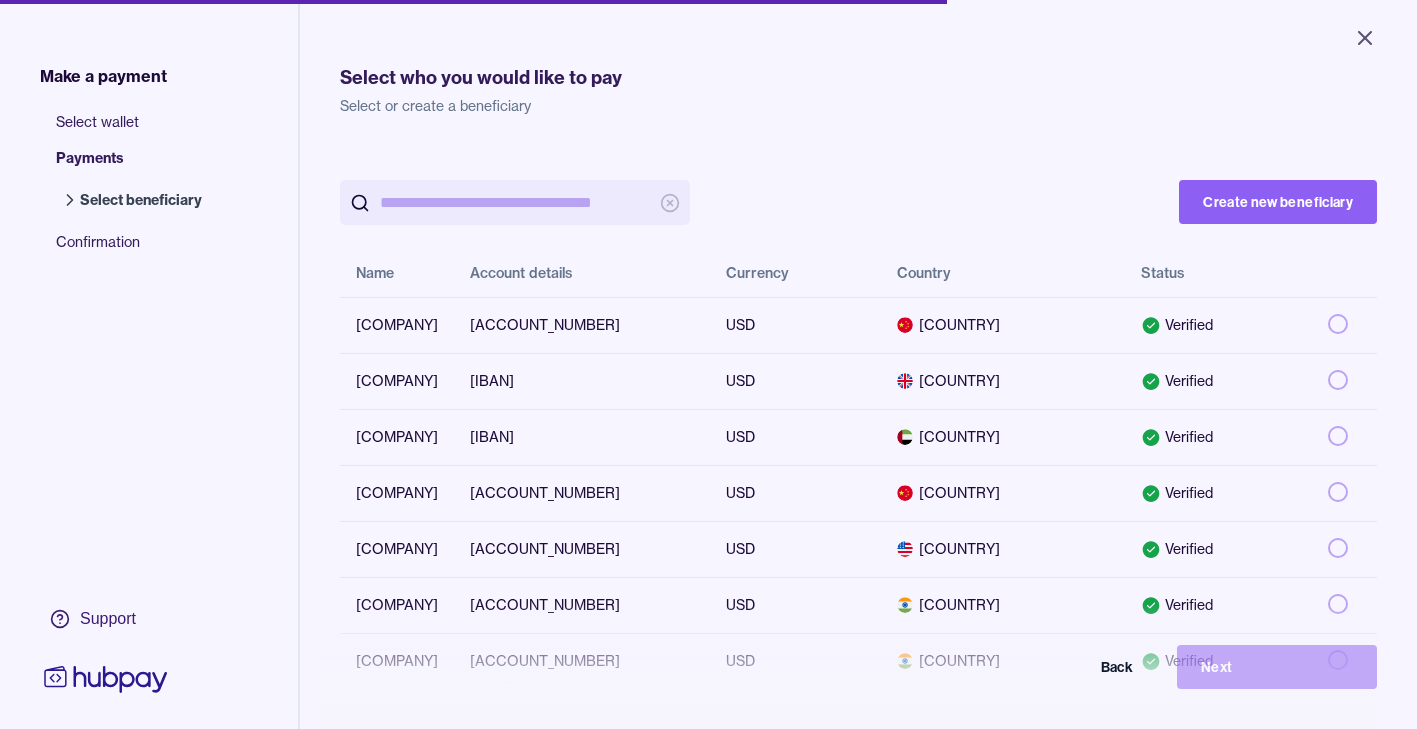 click at bounding box center (515, 202) 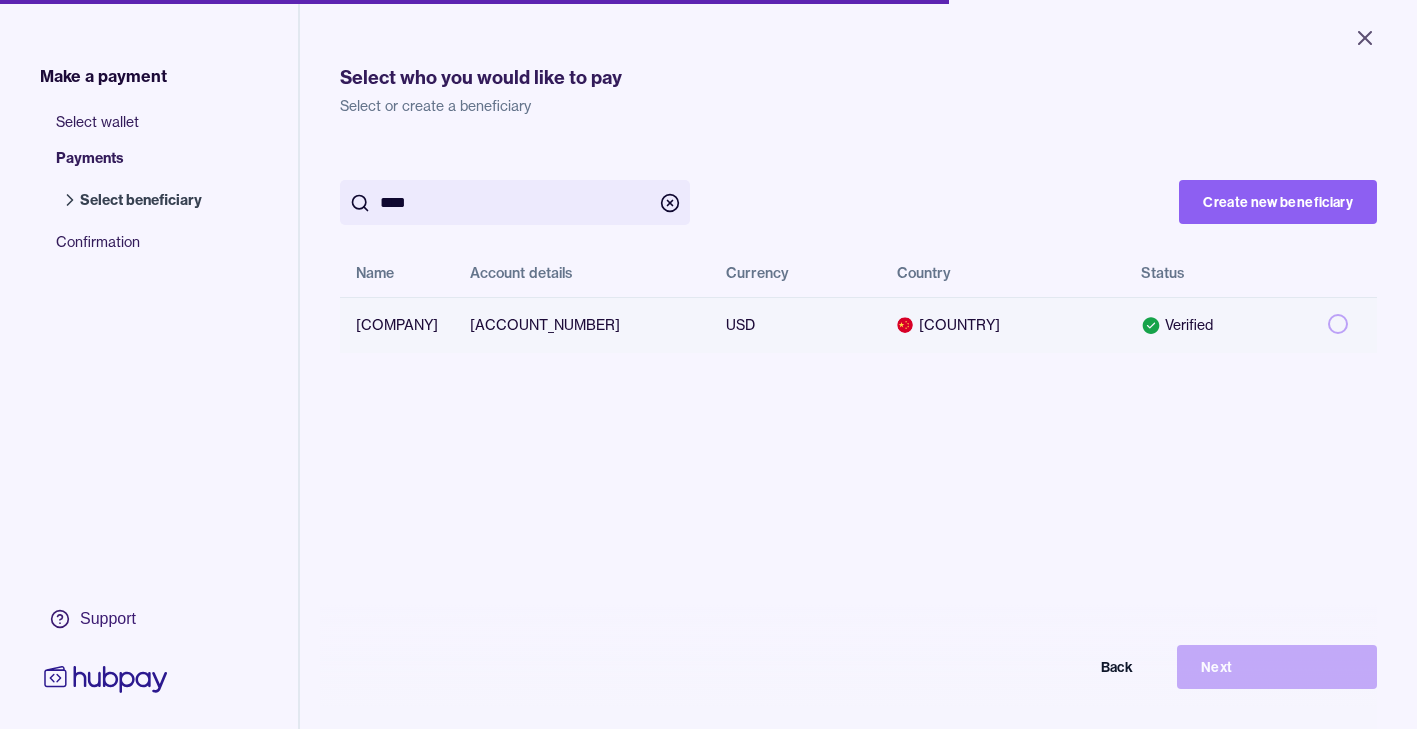 type on "****" 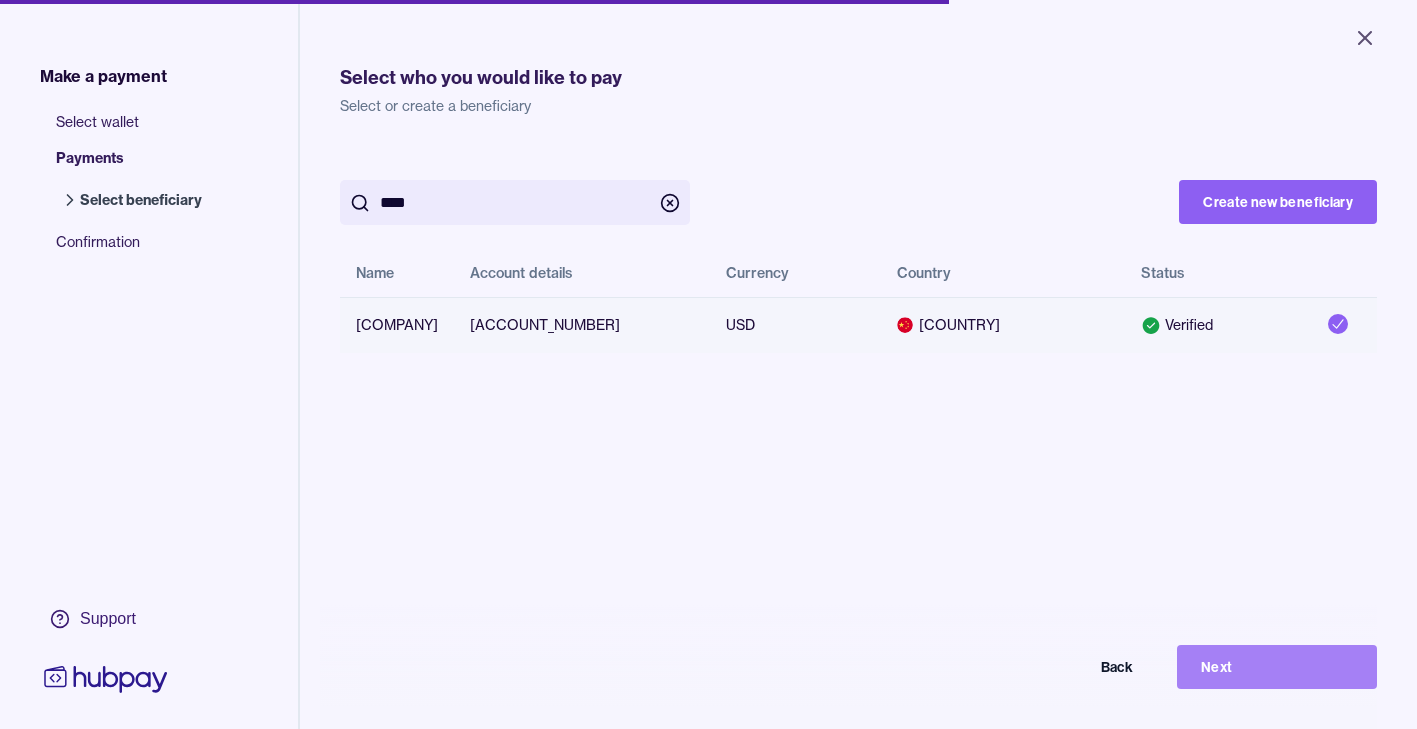 click on "Next" at bounding box center (1277, 667) 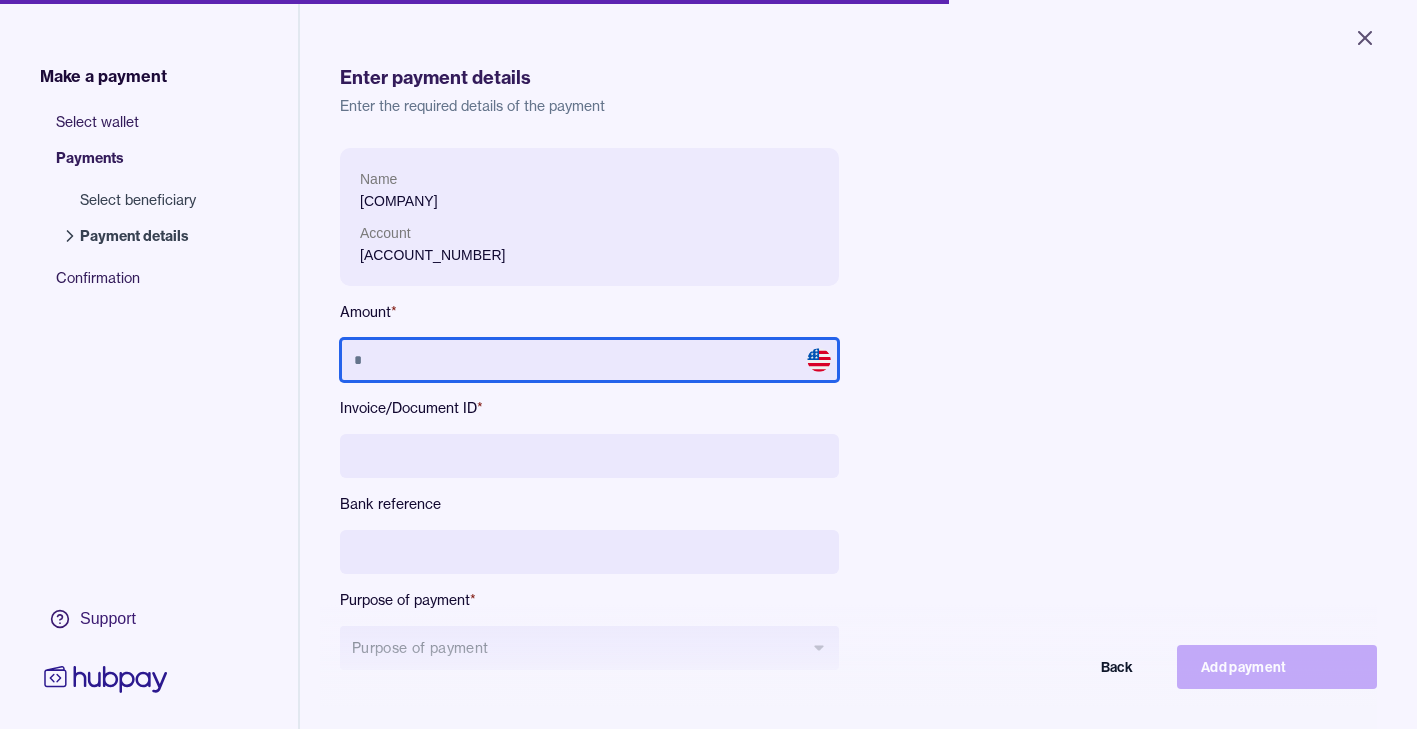 click at bounding box center [589, 360] 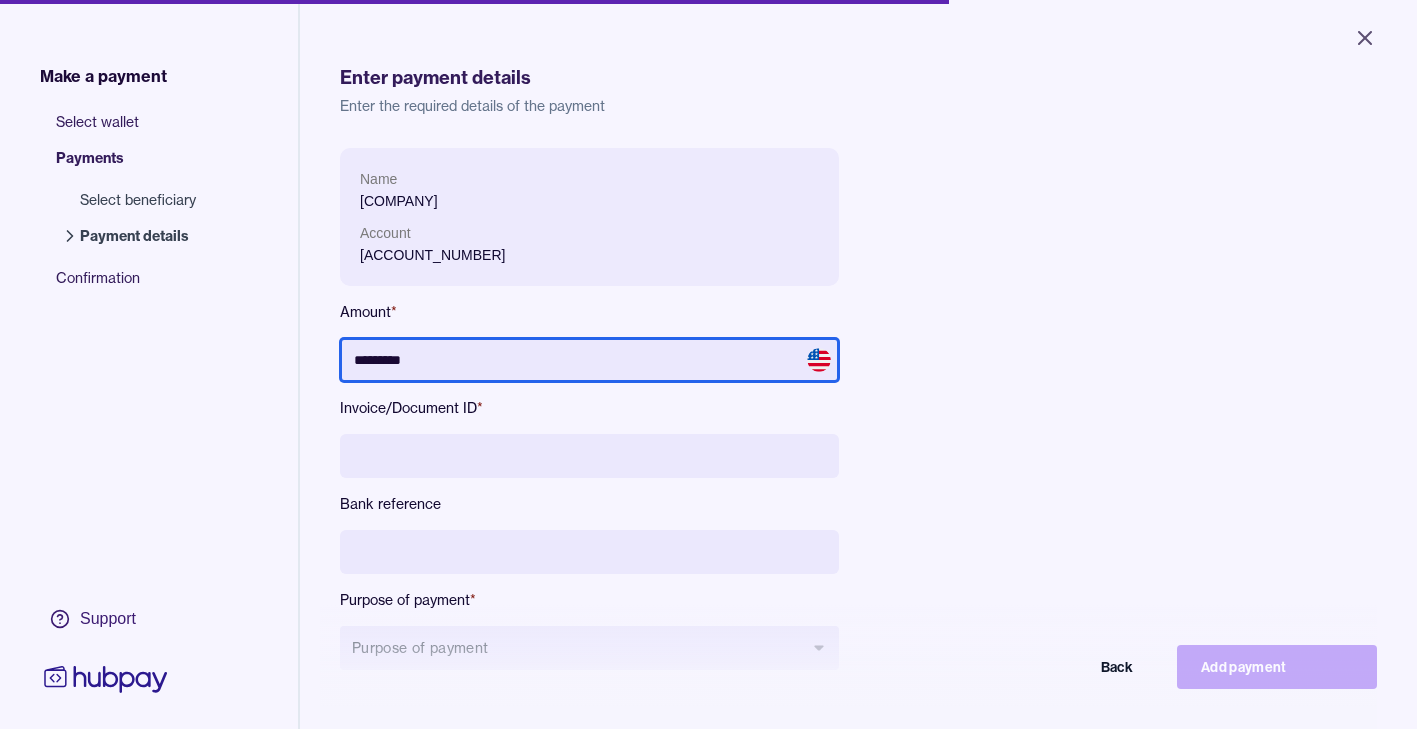 type on "*********" 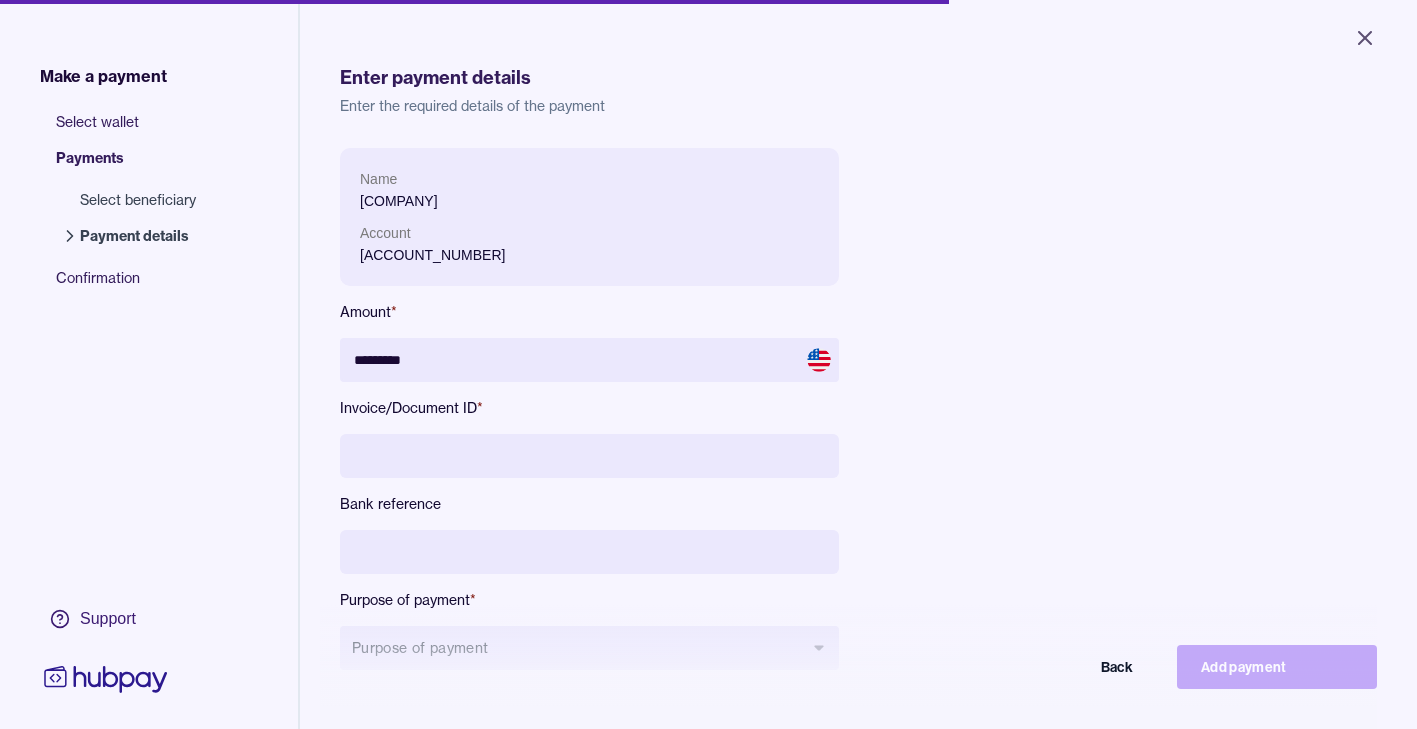 click at bounding box center [589, 456] 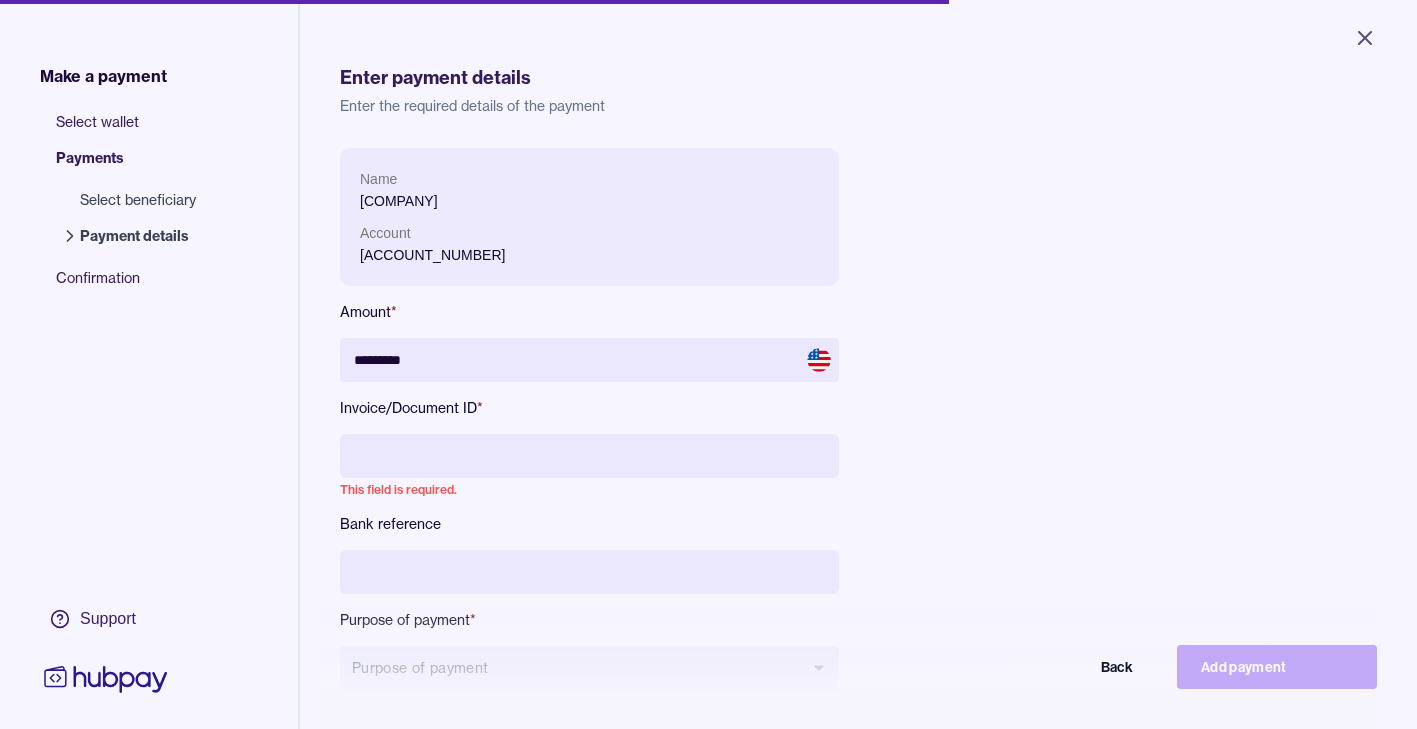 click on "Name [COMPANY] Account [ACCOUNT_NUMBER] Amount * ********* Invoice/Document ID * This field is required. Bank reference Purpose of payment * Purpose of payment Back Add payment" at bounding box center [858, 435] 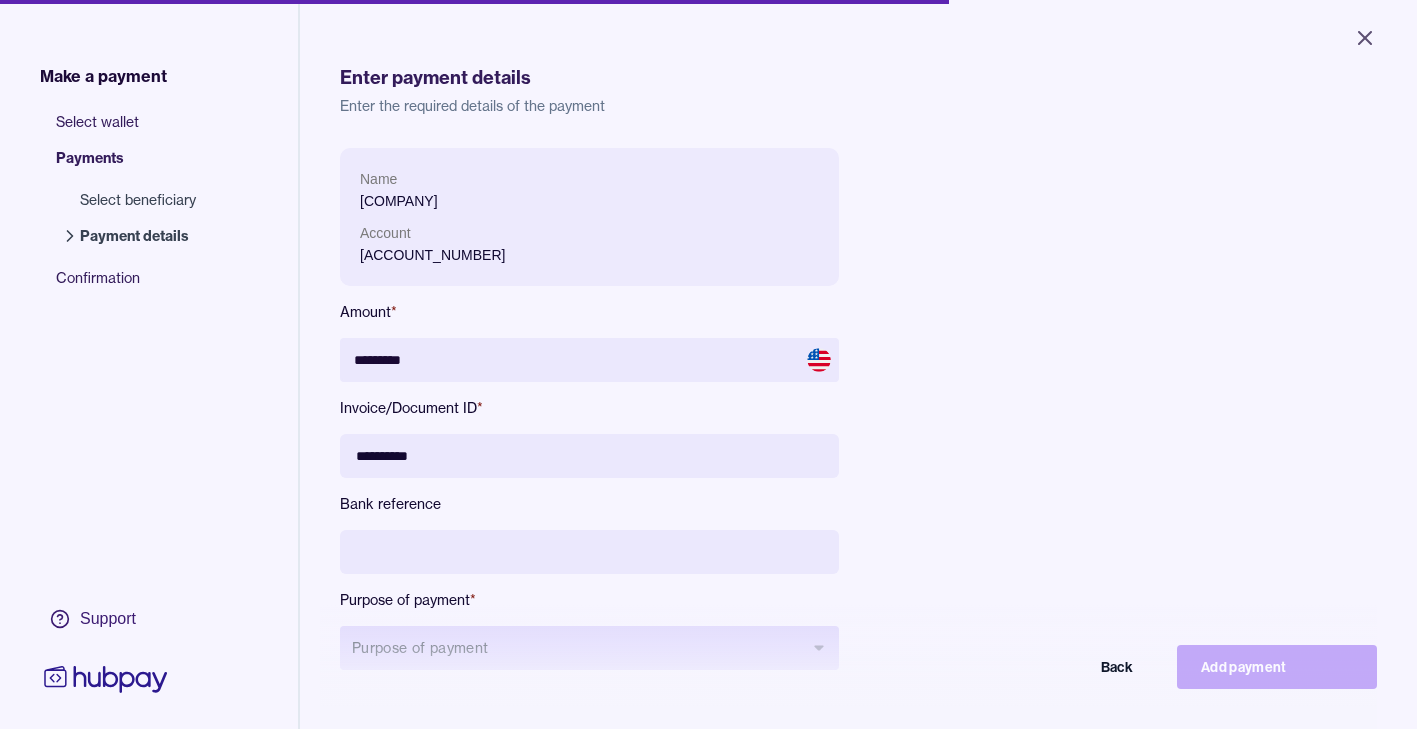 type on "**********" 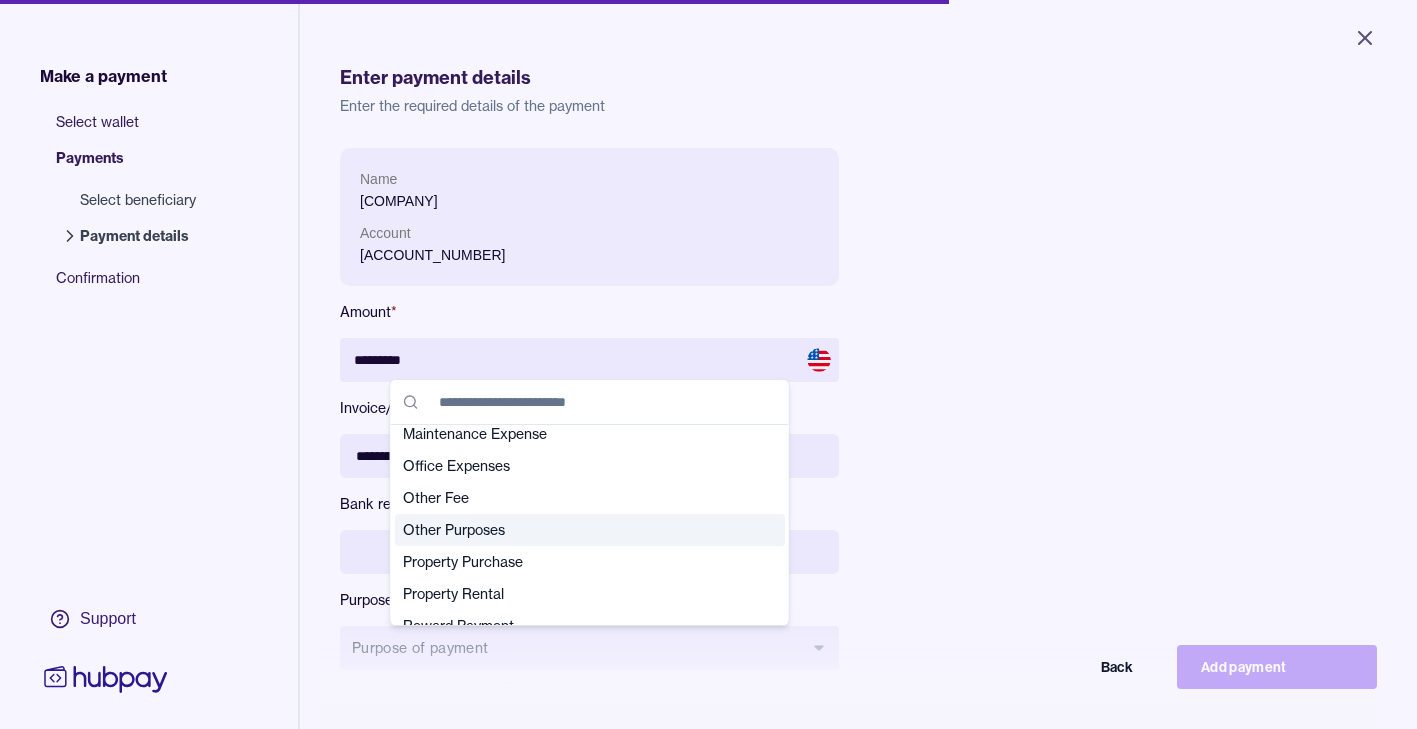 scroll, scrollTop: 426, scrollLeft: 0, axis: vertical 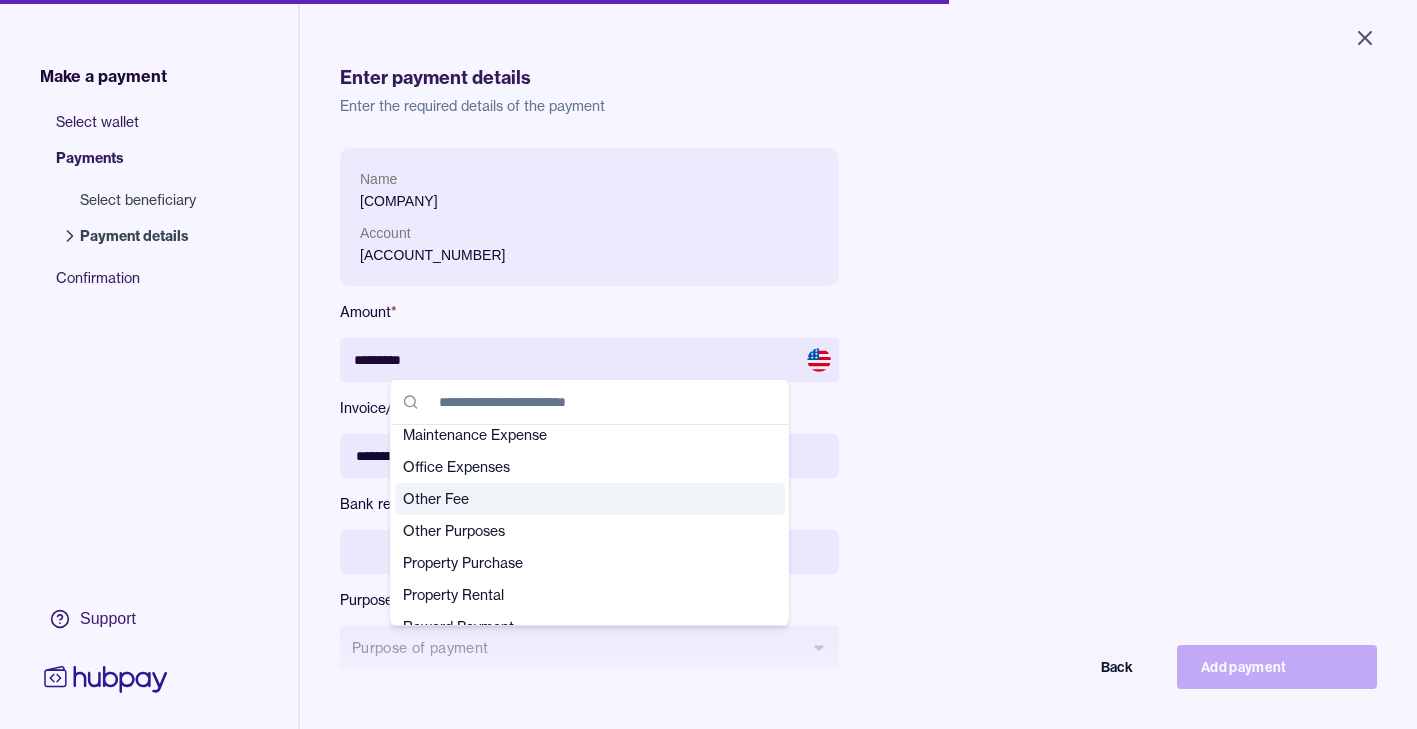 click on "Other Fee" at bounding box center [578, 499] 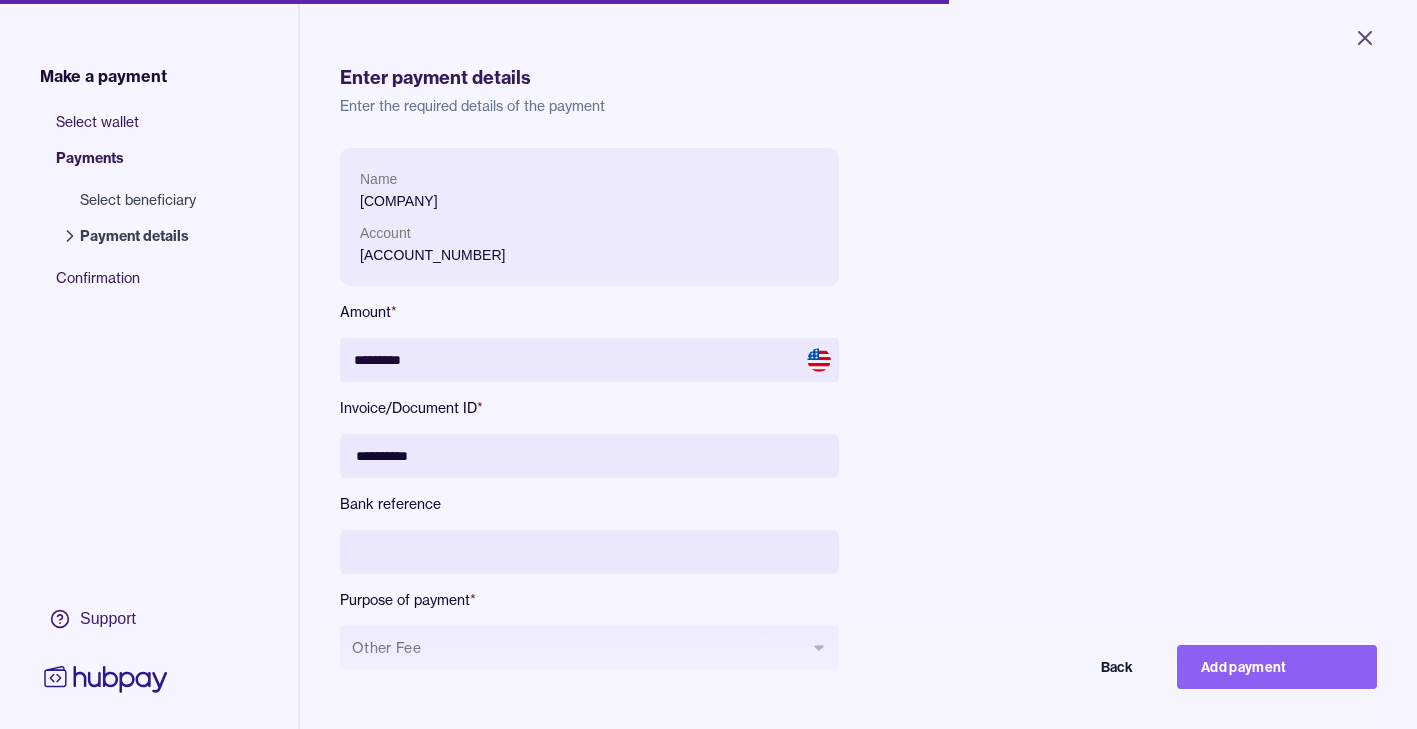 click on "Name [COMPANY] Account [ACCOUNT_NUMBER] Amount * ********* Invoice/Document ID * This field is required. Bank reference Purpose of payment * Purpose of payment Back Add payment" at bounding box center (788, 425) 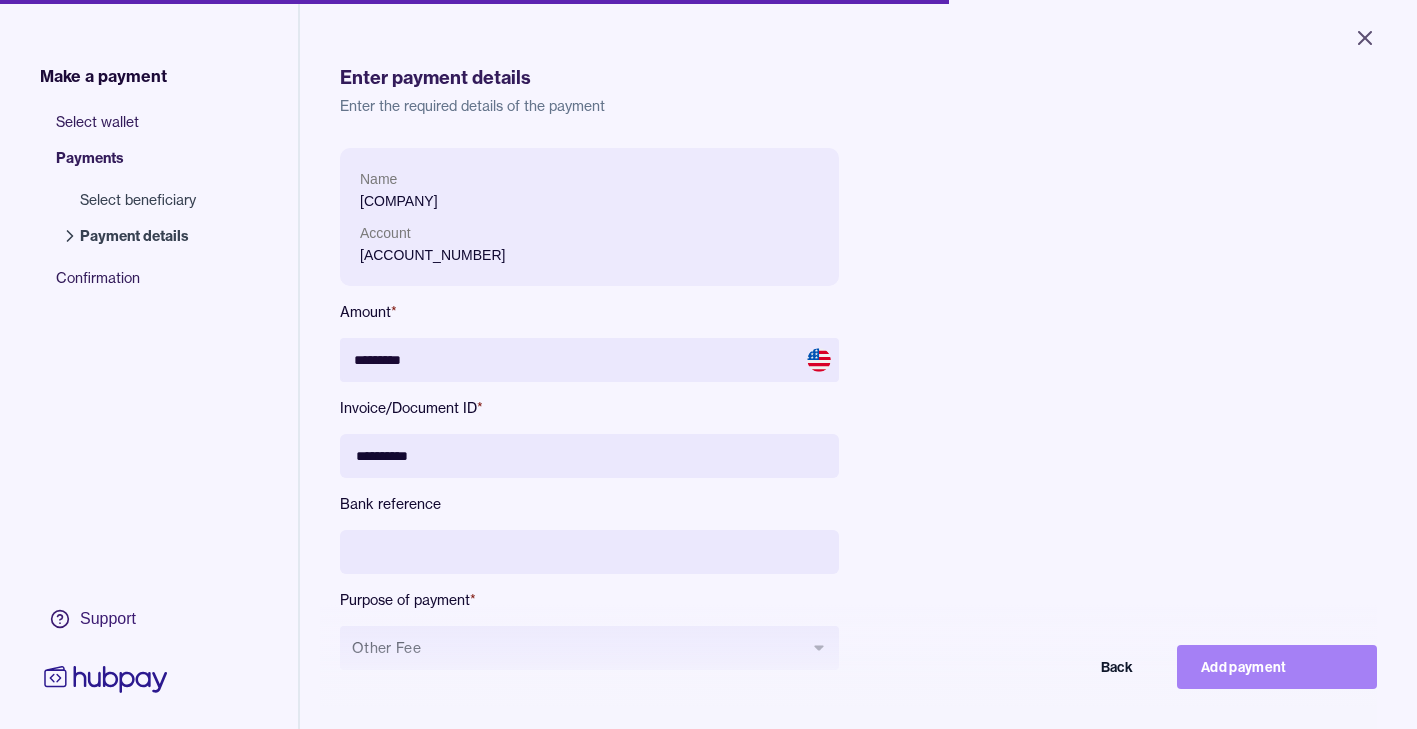 click on "Add payment" at bounding box center (1277, 667) 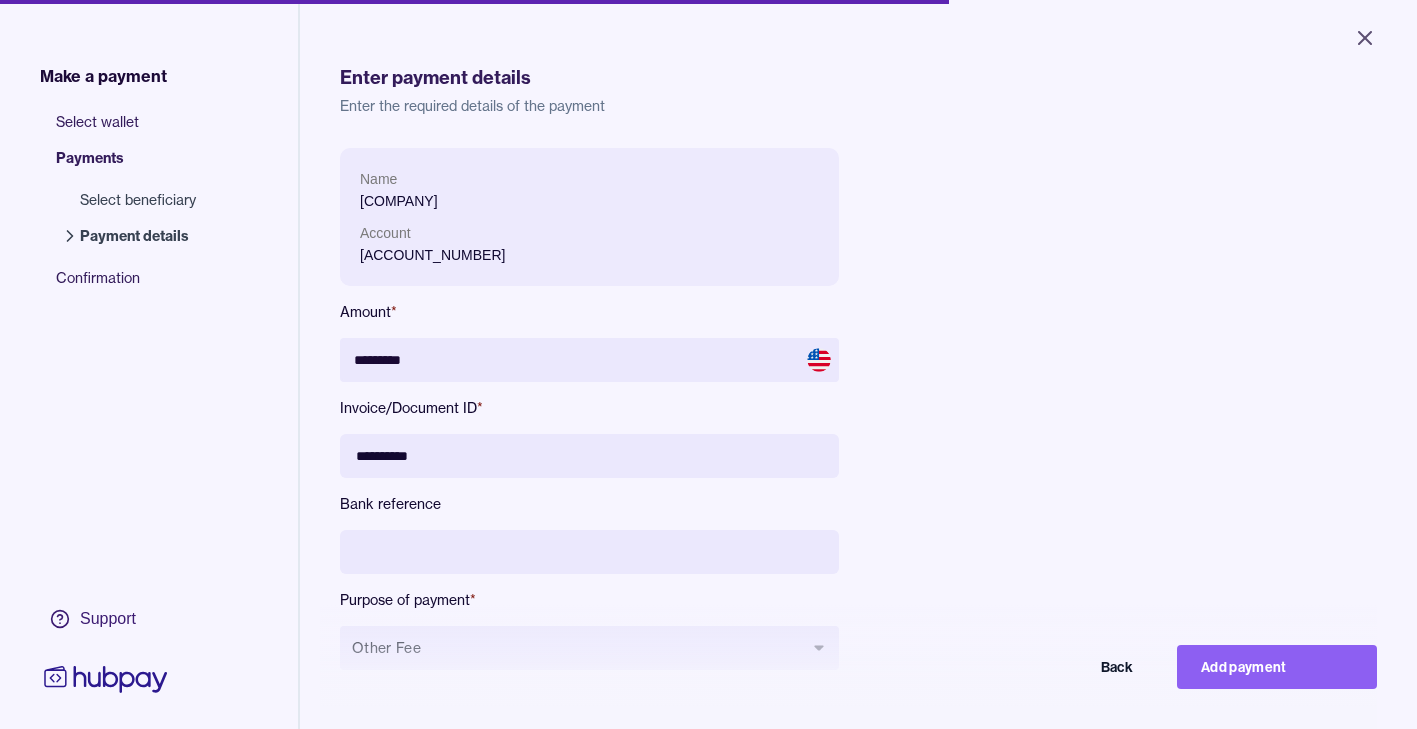 type on "********" 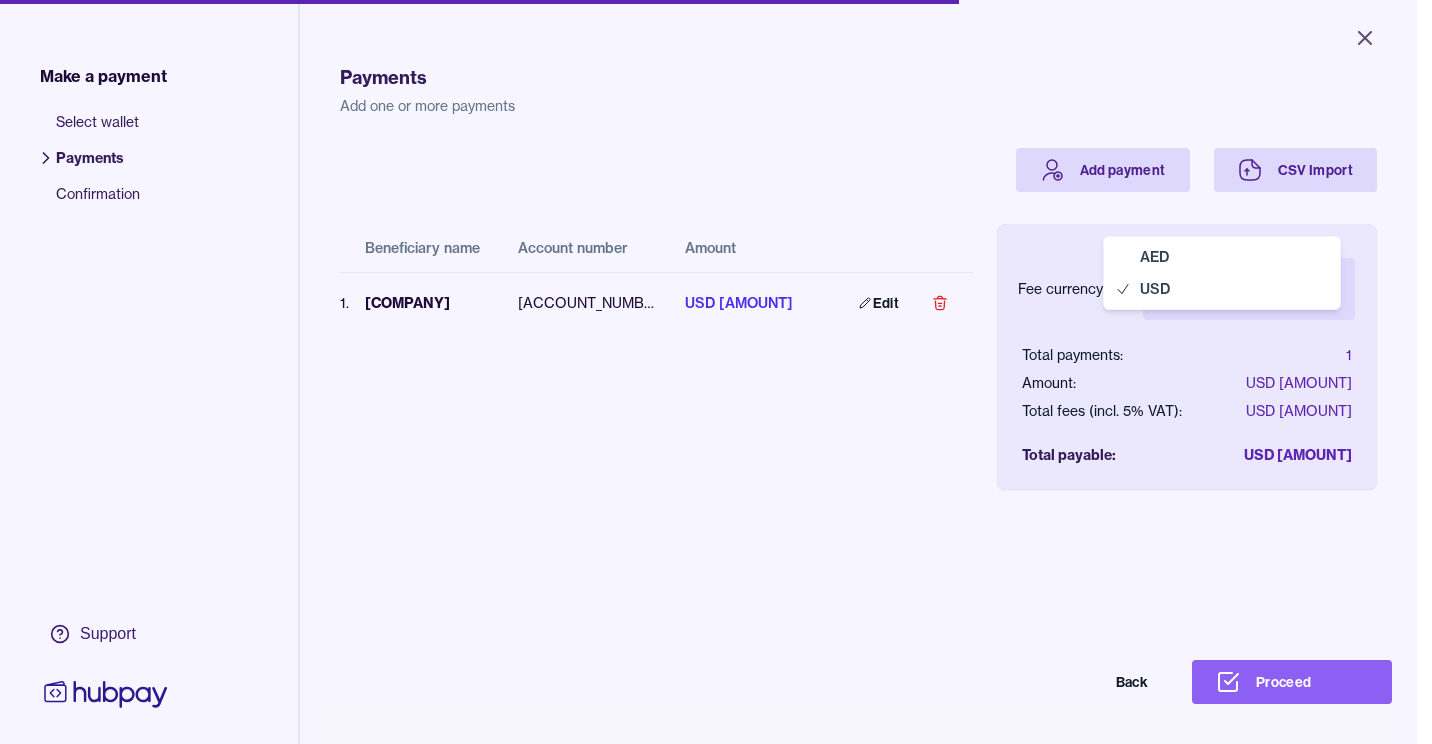 click on "Close Make a payment Select wallet Payments Confirmation Support Select the wallet you want to send from E.g. If you wish to send GBP, select your GBP wallet Select wallet Cancel Next Make a payment | Hubpay AED EUR GBP USD CAD" at bounding box center [708, 372] 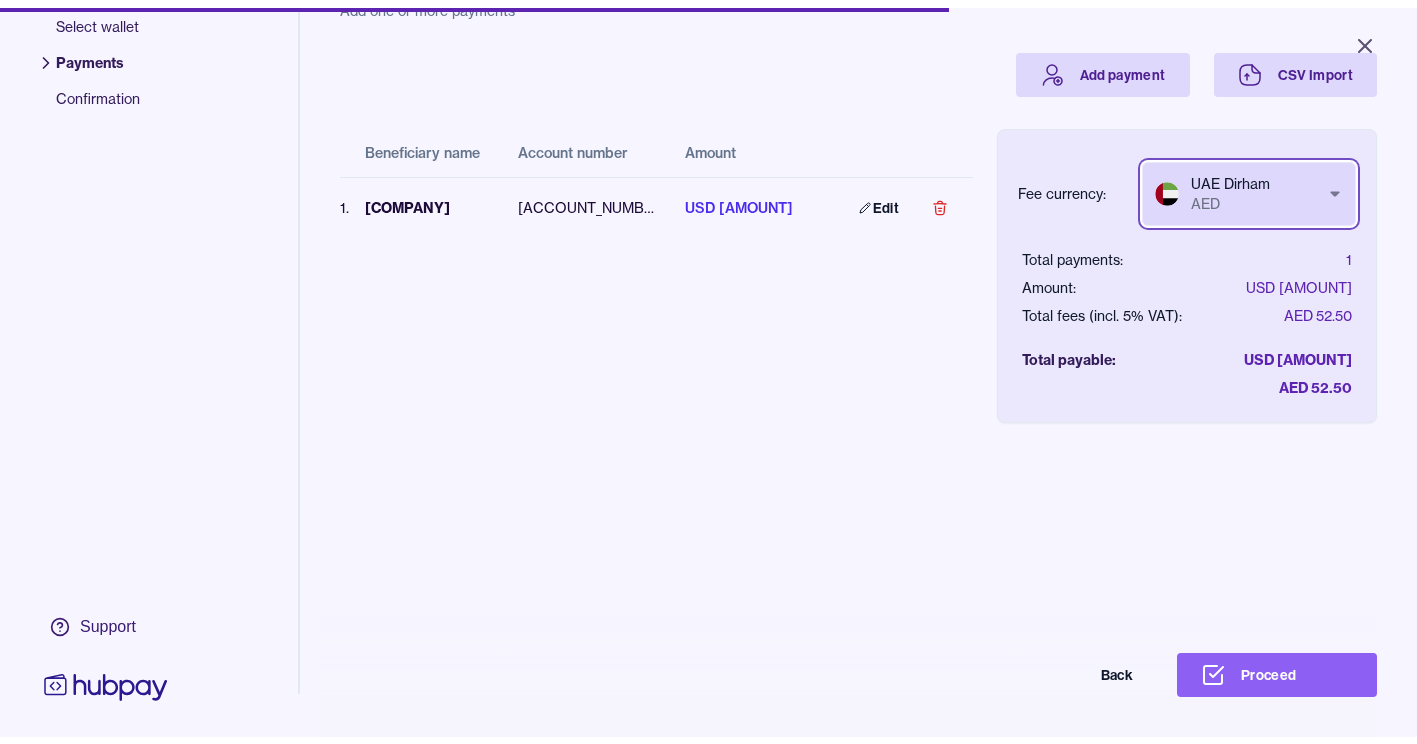 scroll, scrollTop: 156, scrollLeft: 0, axis: vertical 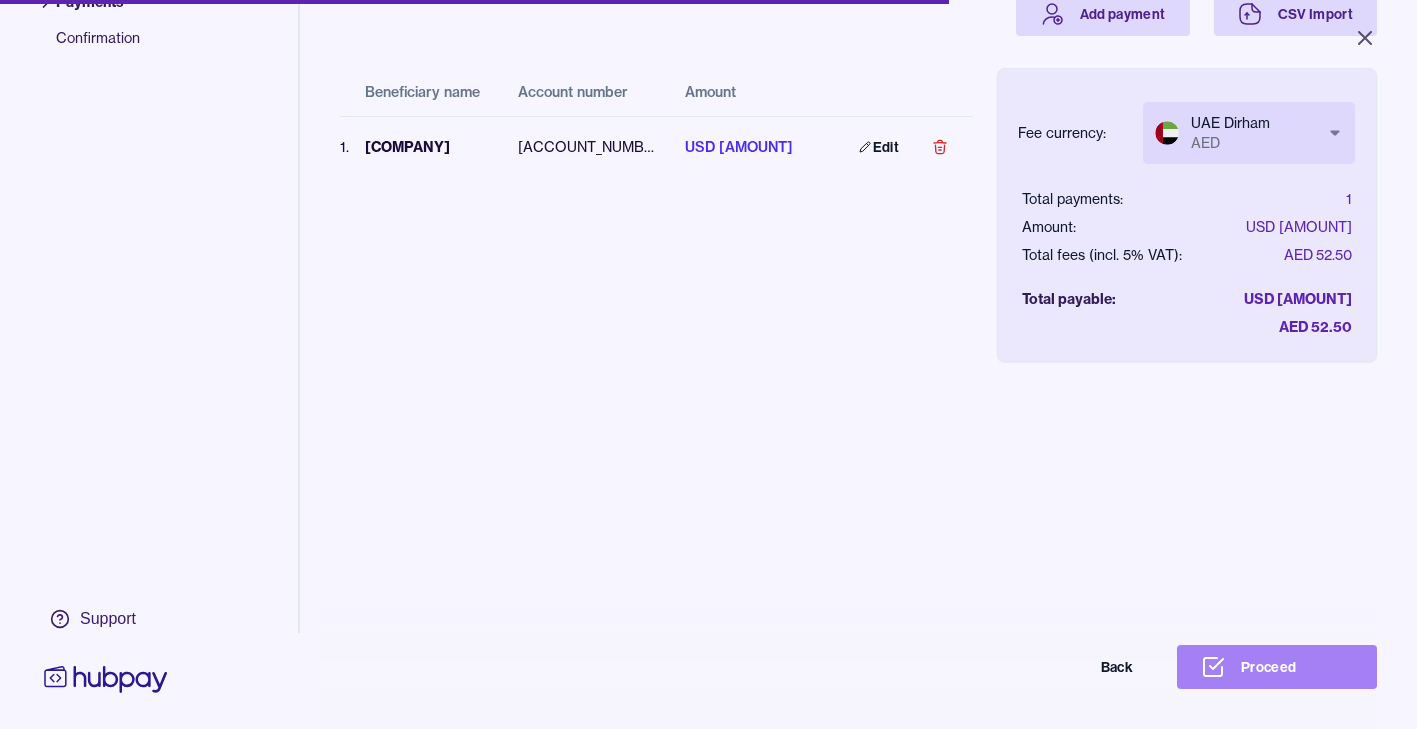 click on "Proceed" at bounding box center (1277, 667) 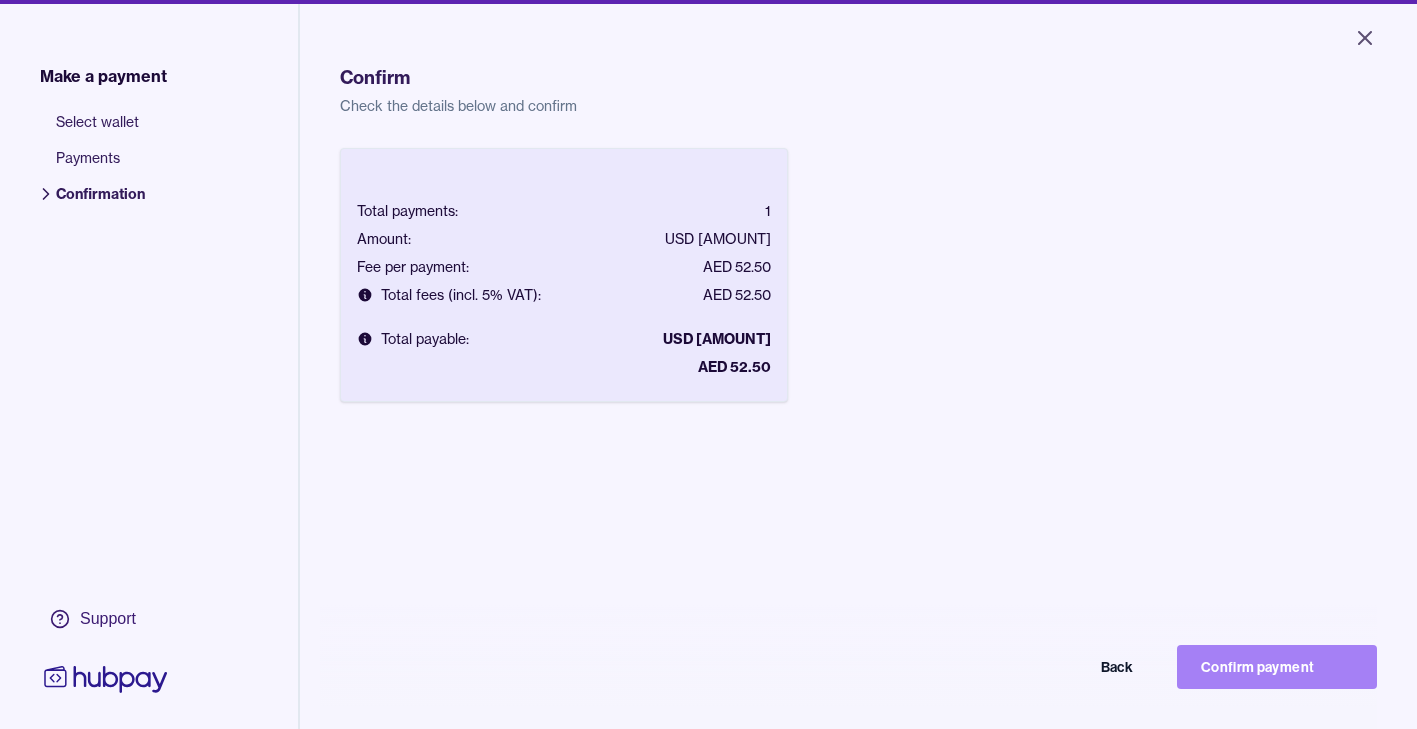 click on "Confirm payment" at bounding box center (1277, 667) 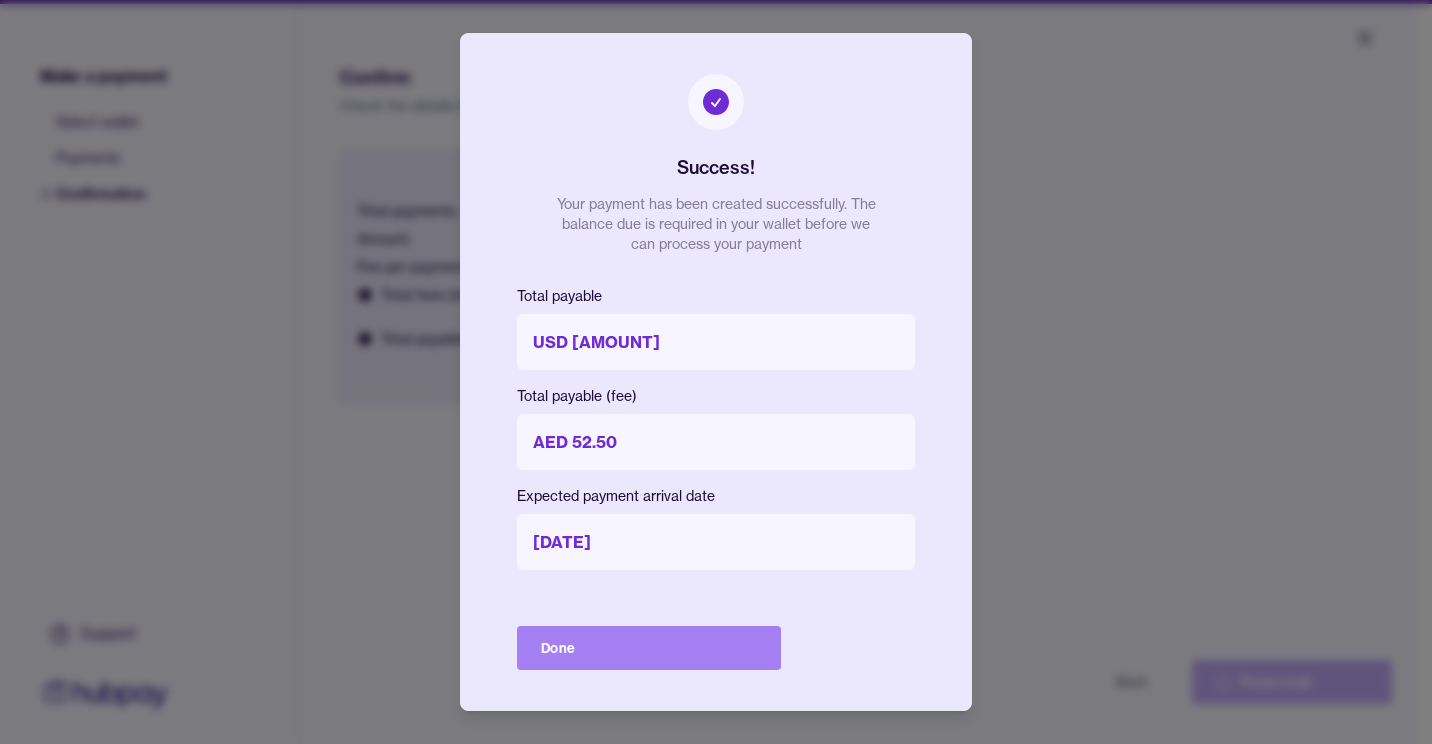 click on "Done" at bounding box center (649, 648) 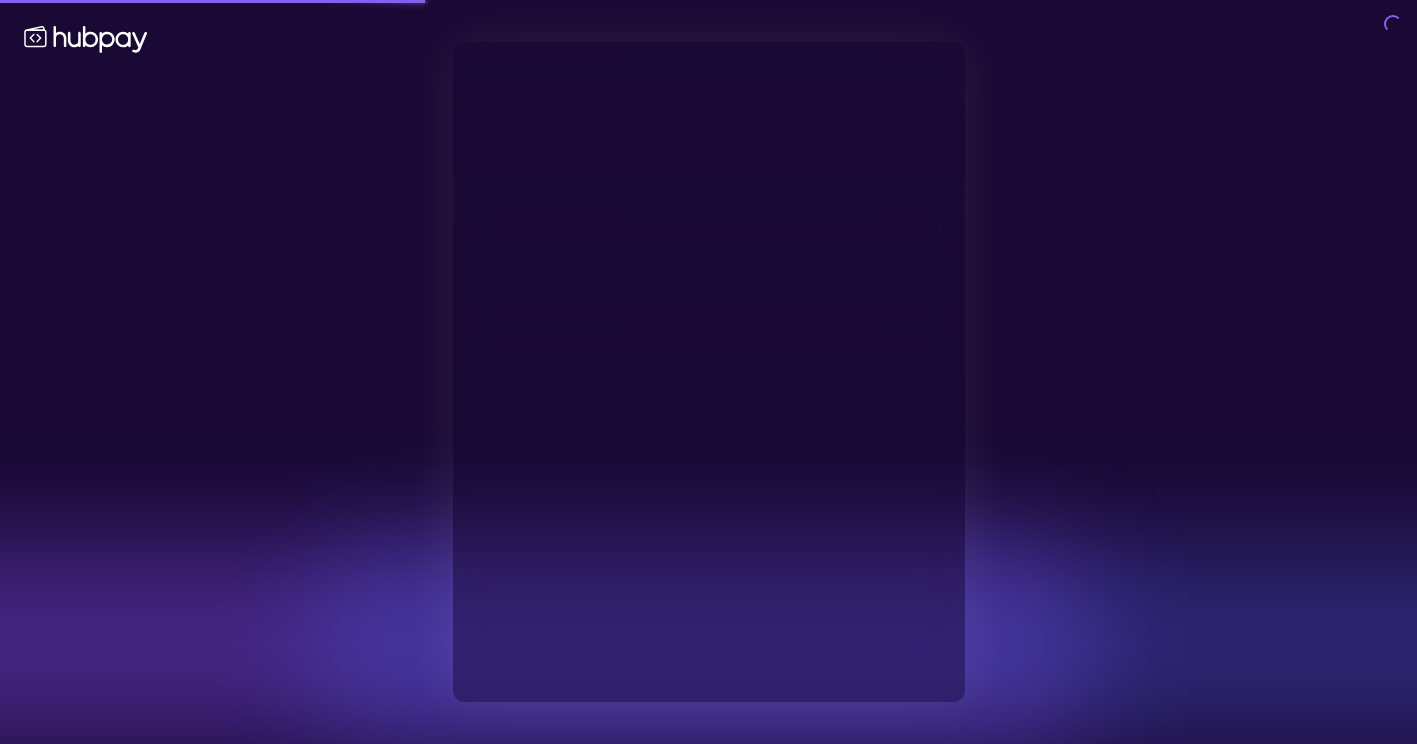 type on "**********" 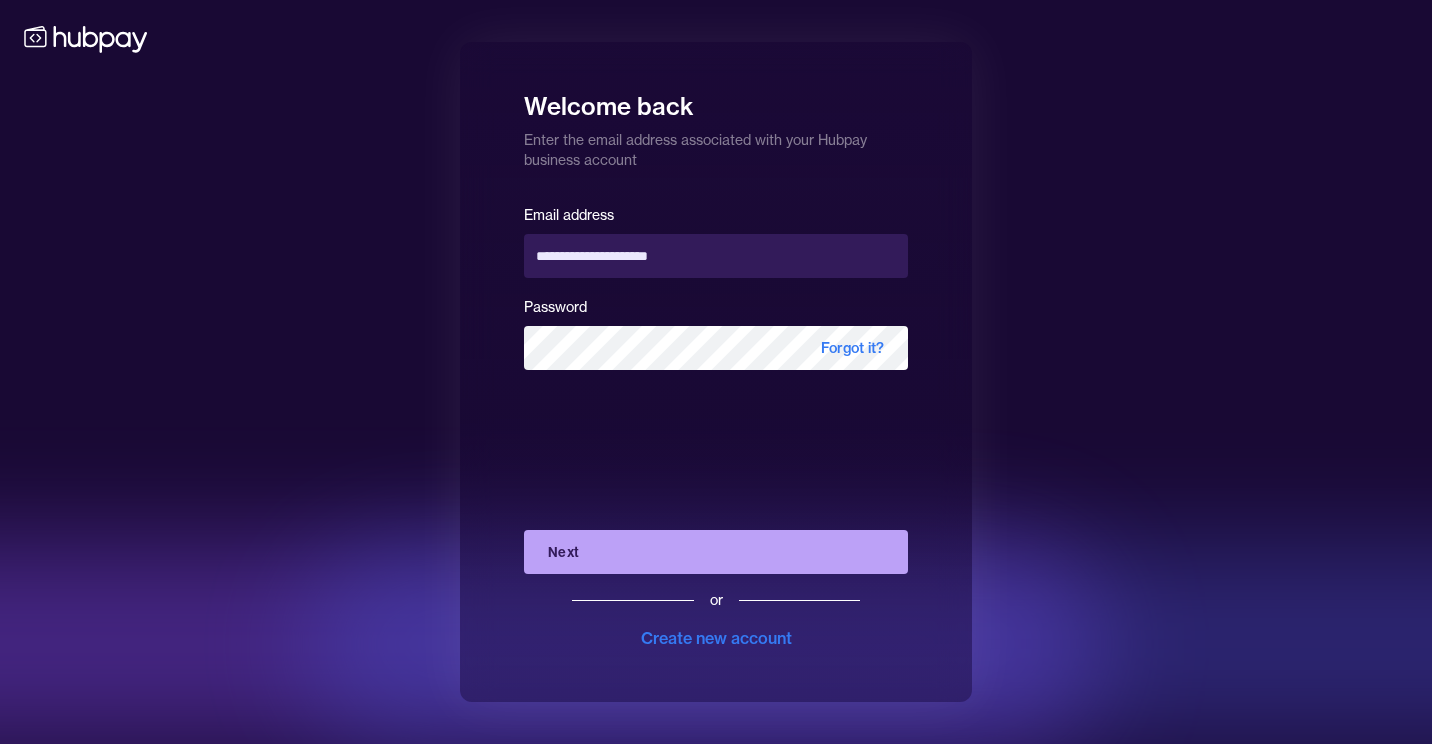 click on "Next" at bounding box center [716, 552] 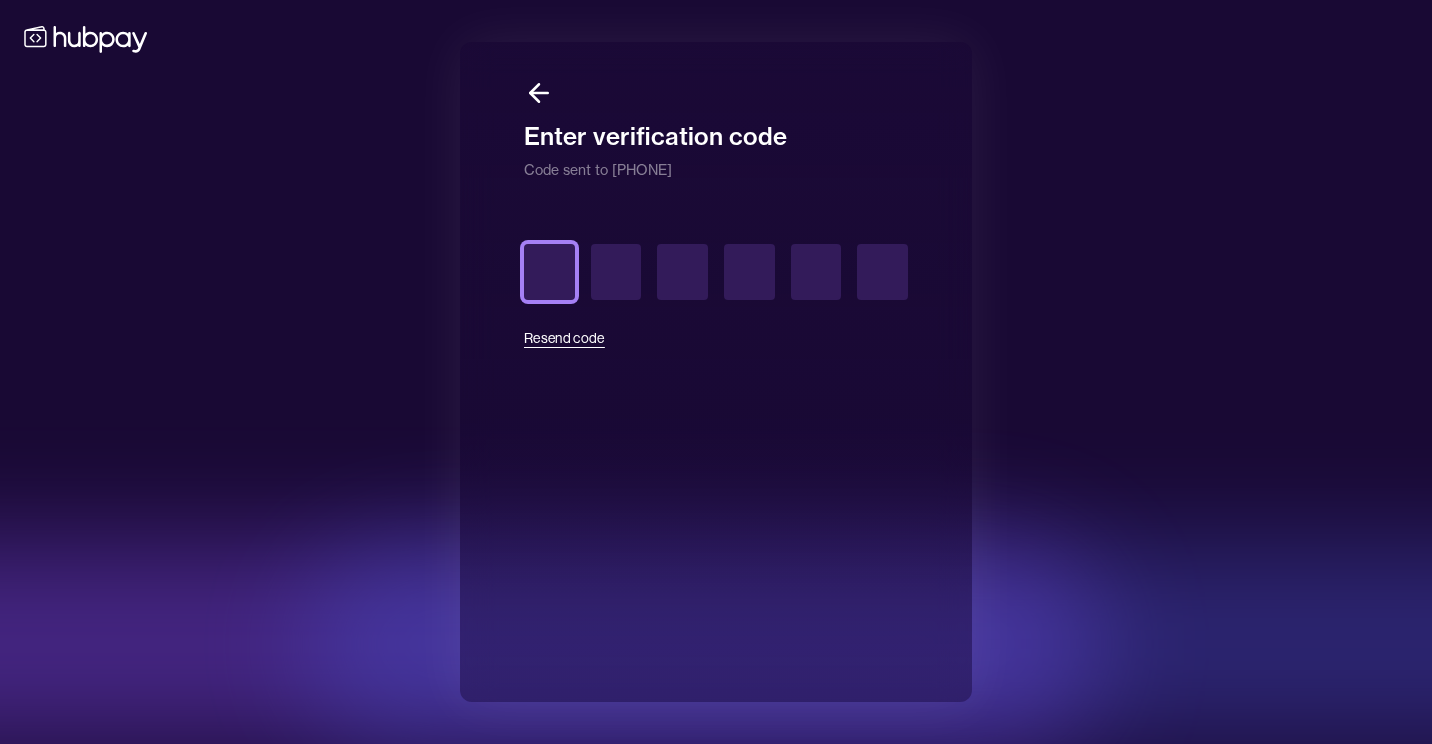 type on "*" 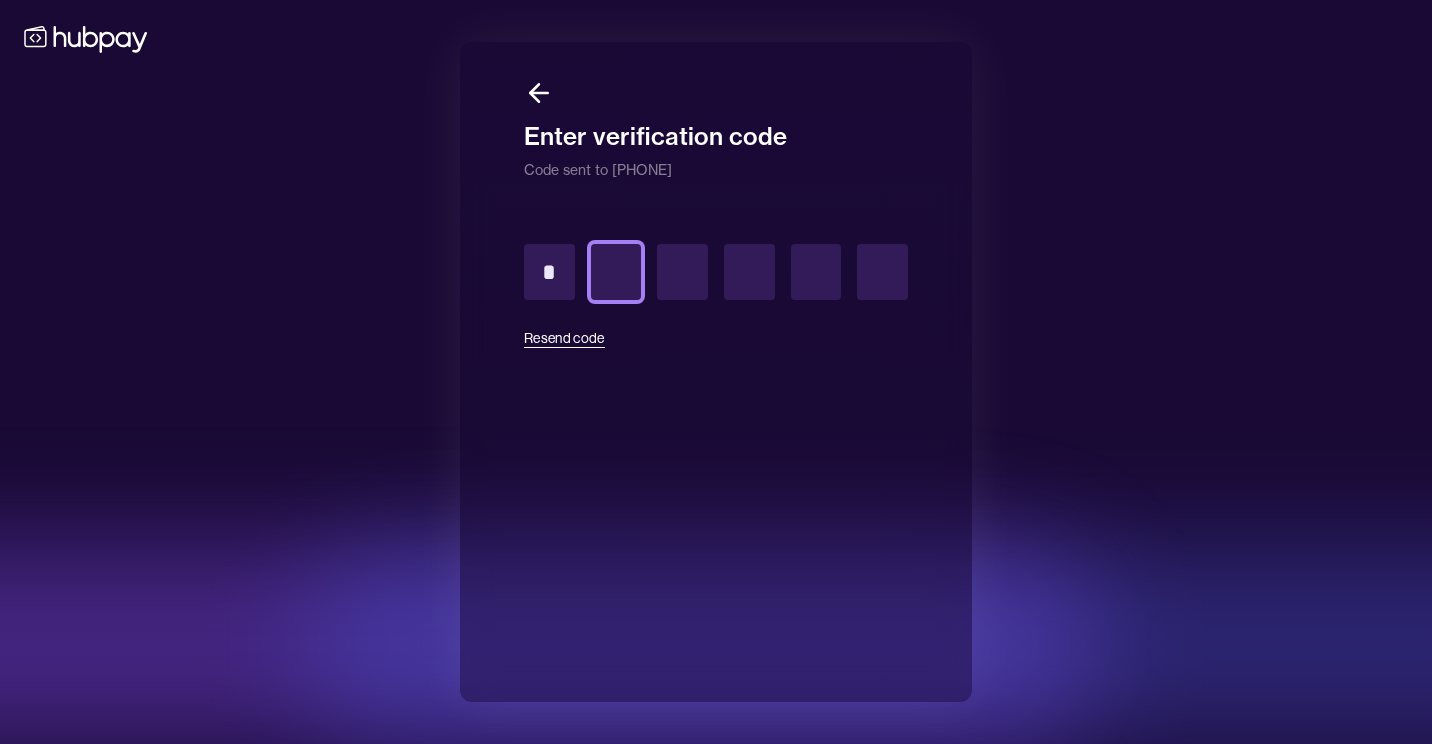 type on "*" 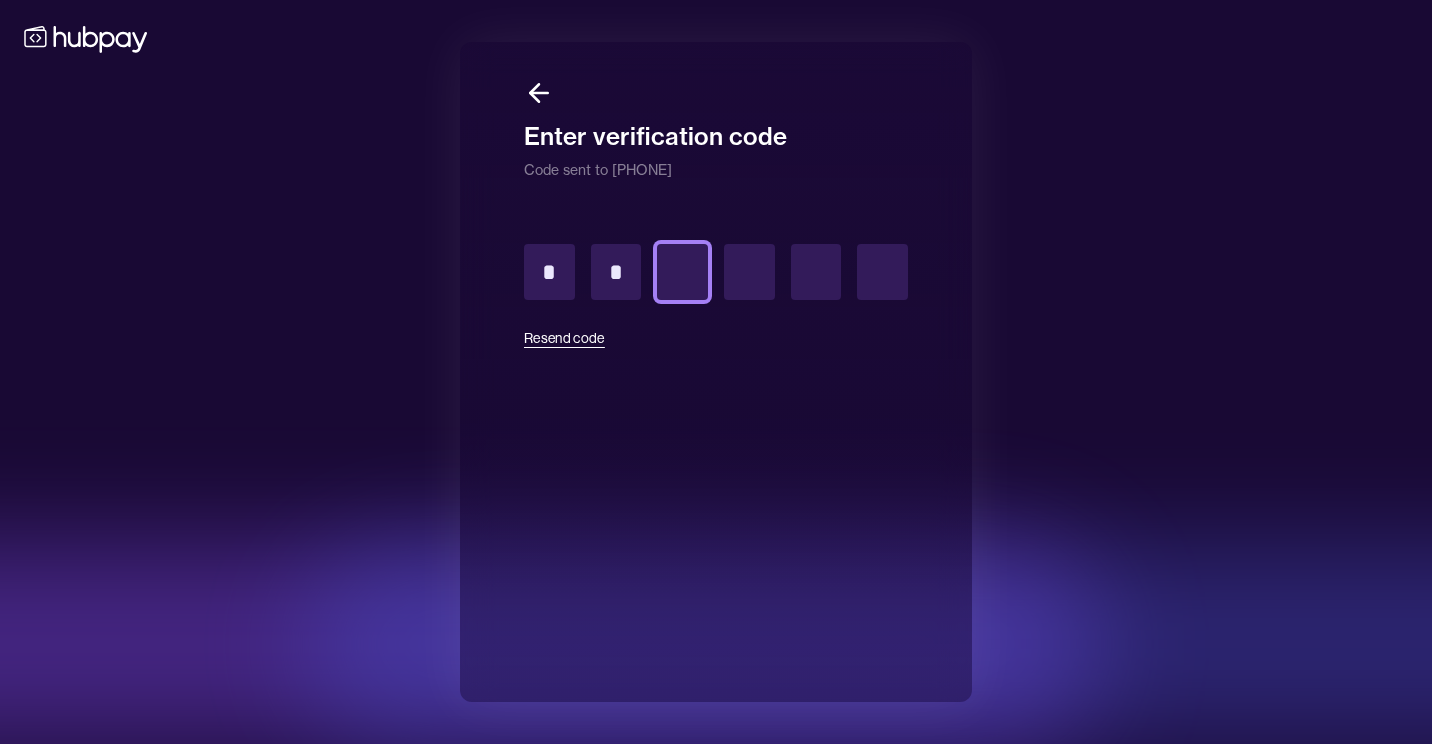type on "*" 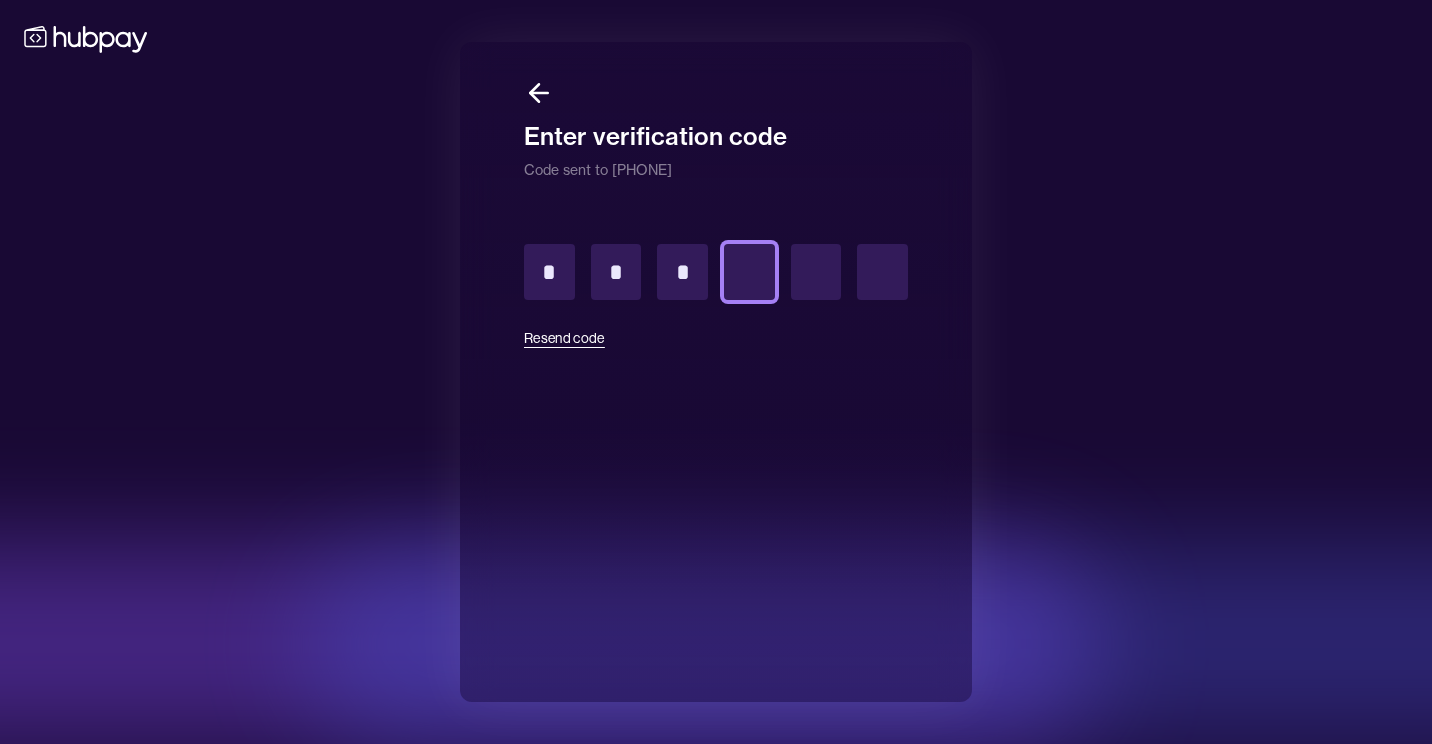 type on "*" 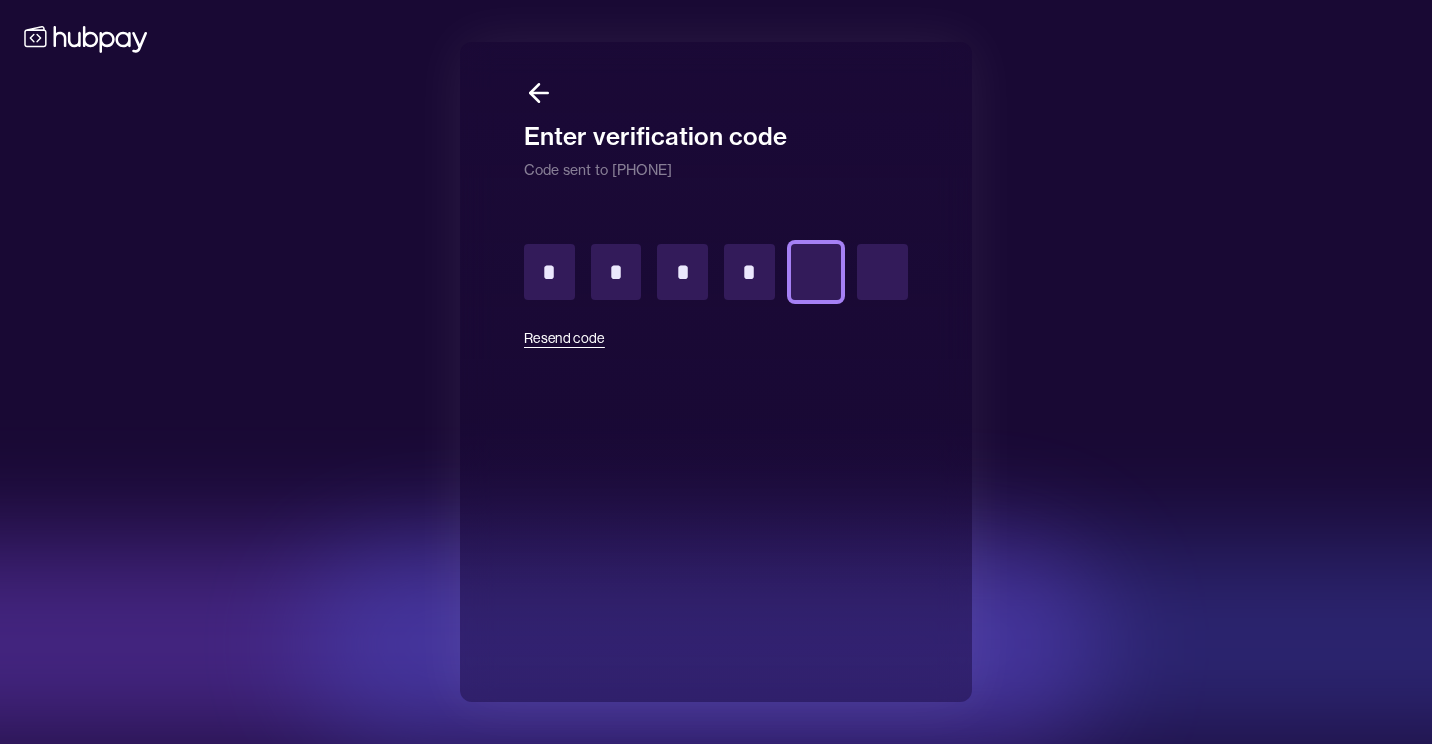type on "*" 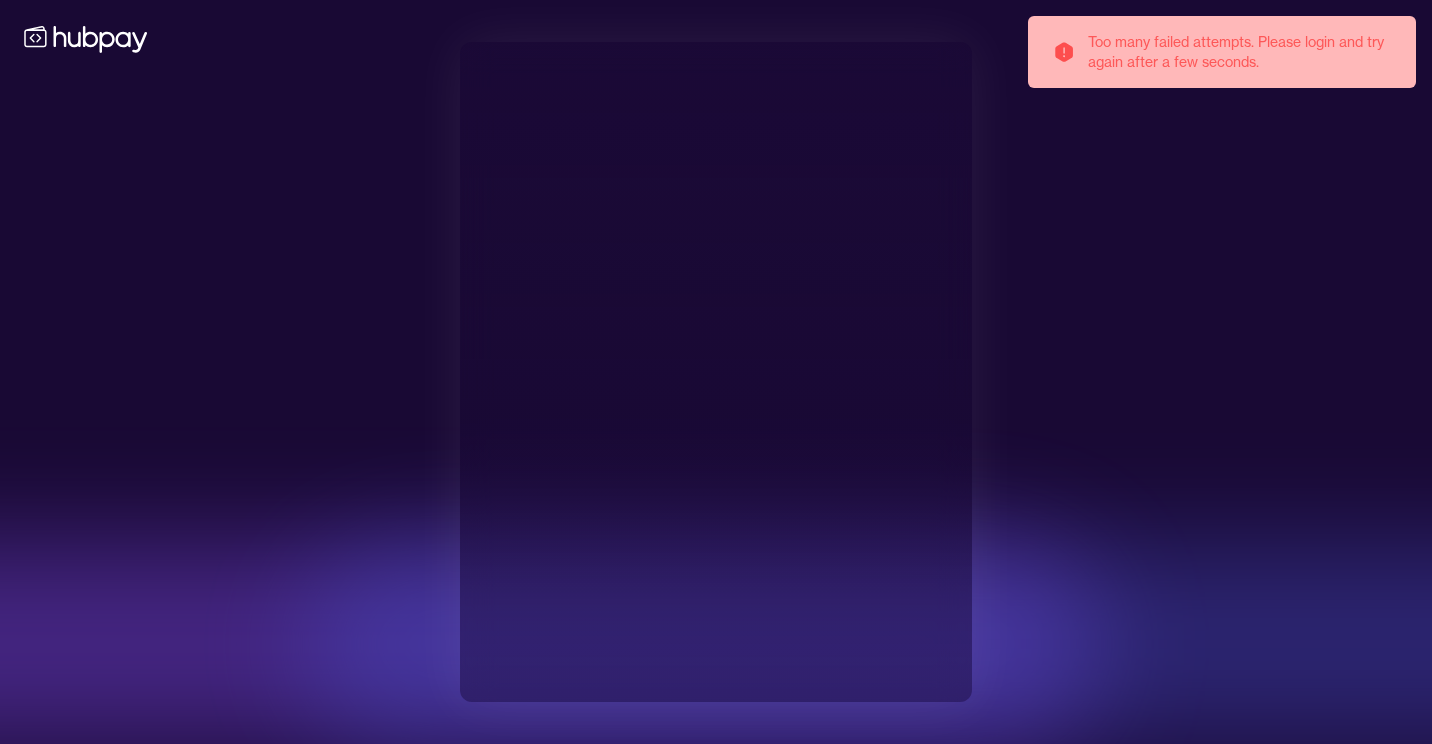 type on "**********" 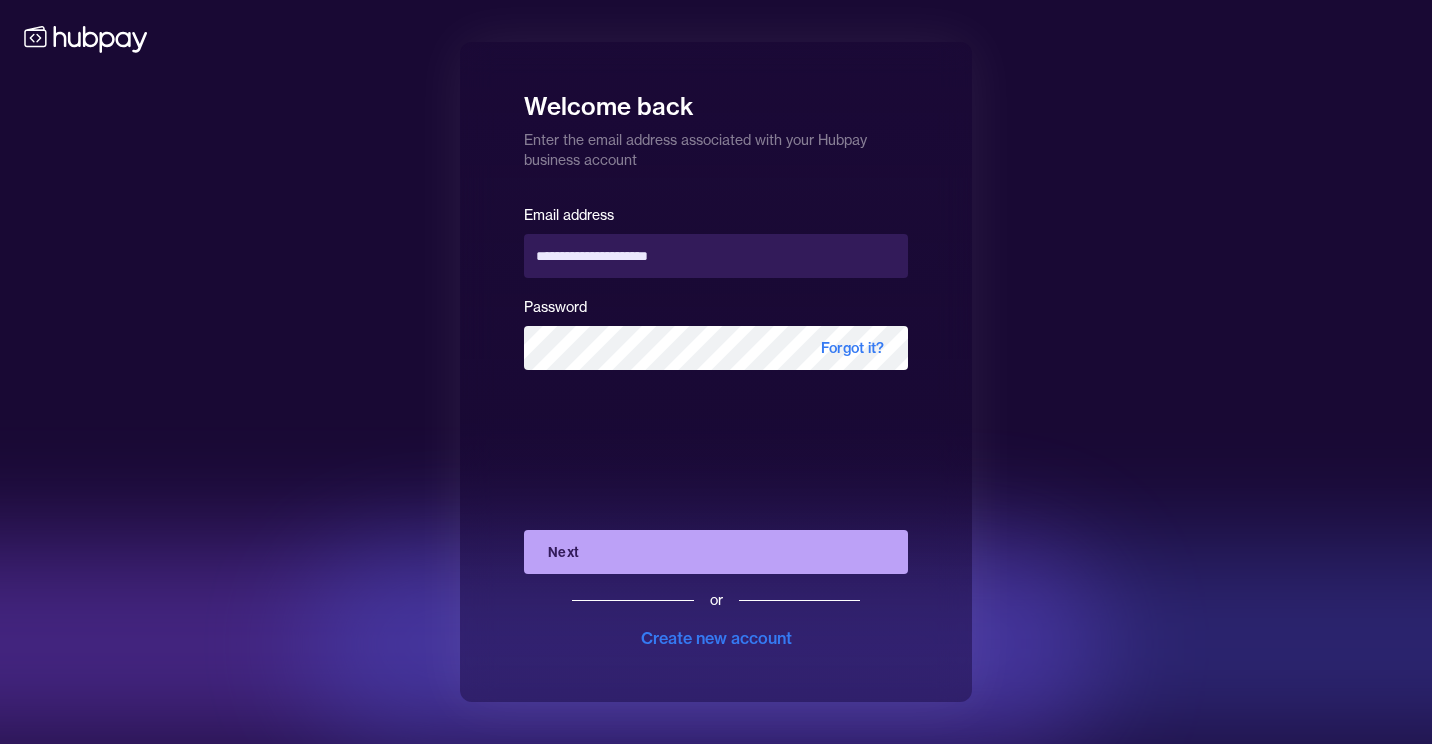 click on "Next" at bounding box center (716, 552) 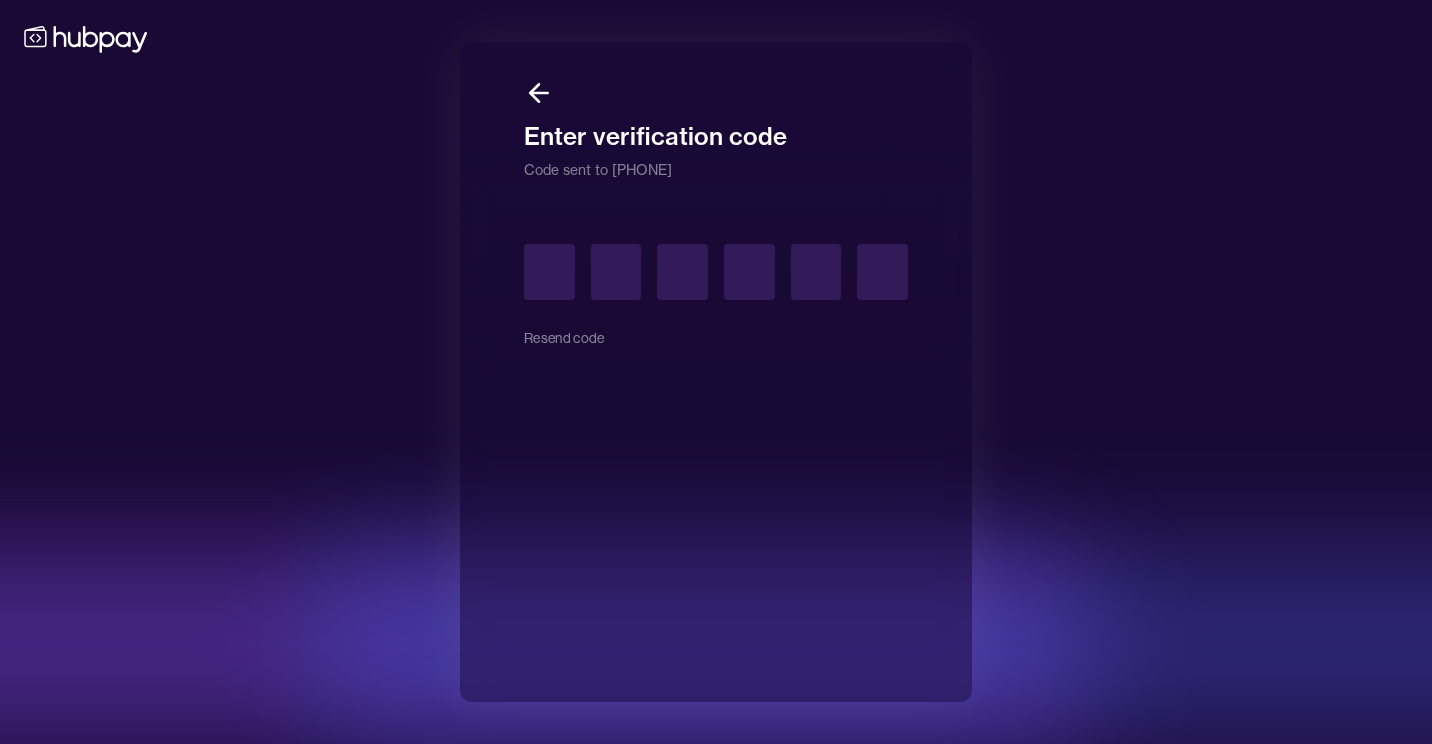 type on "*" 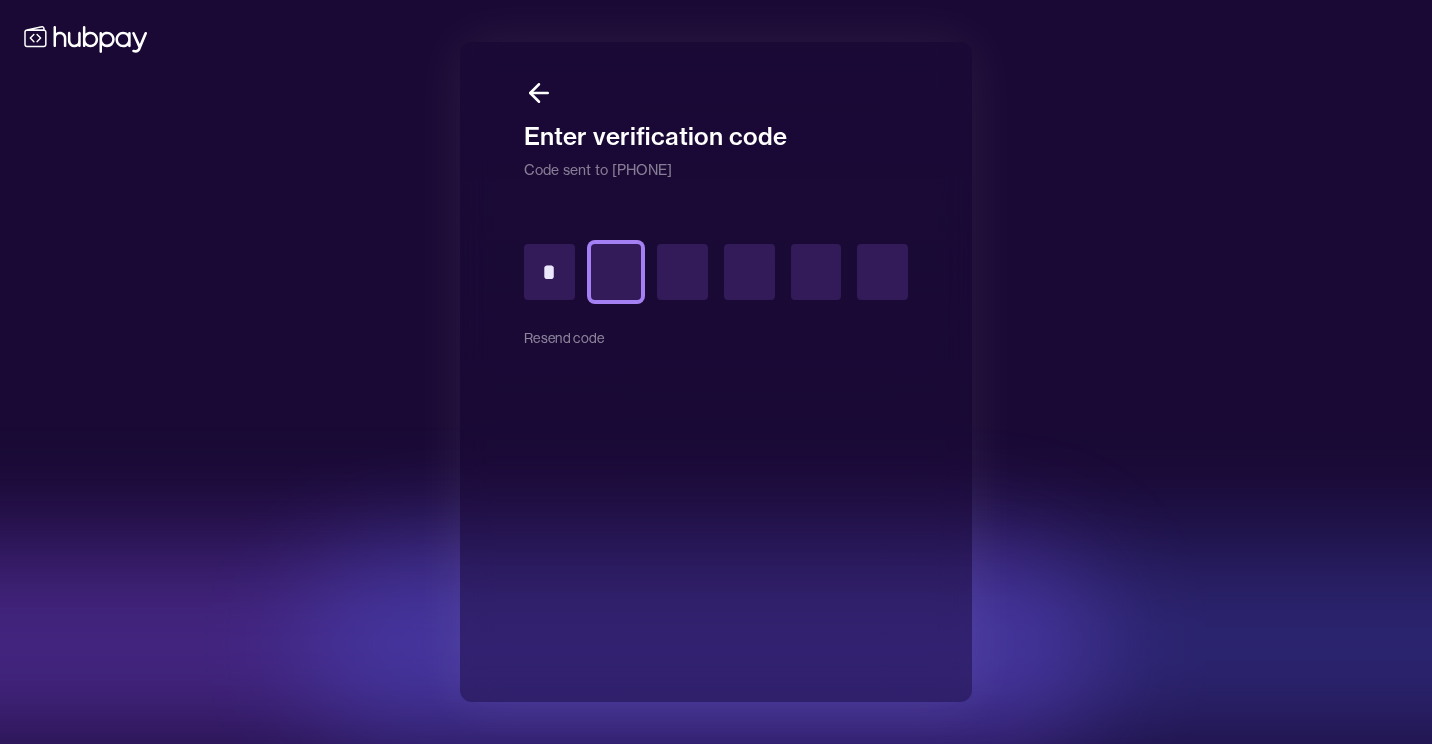 type on "*" 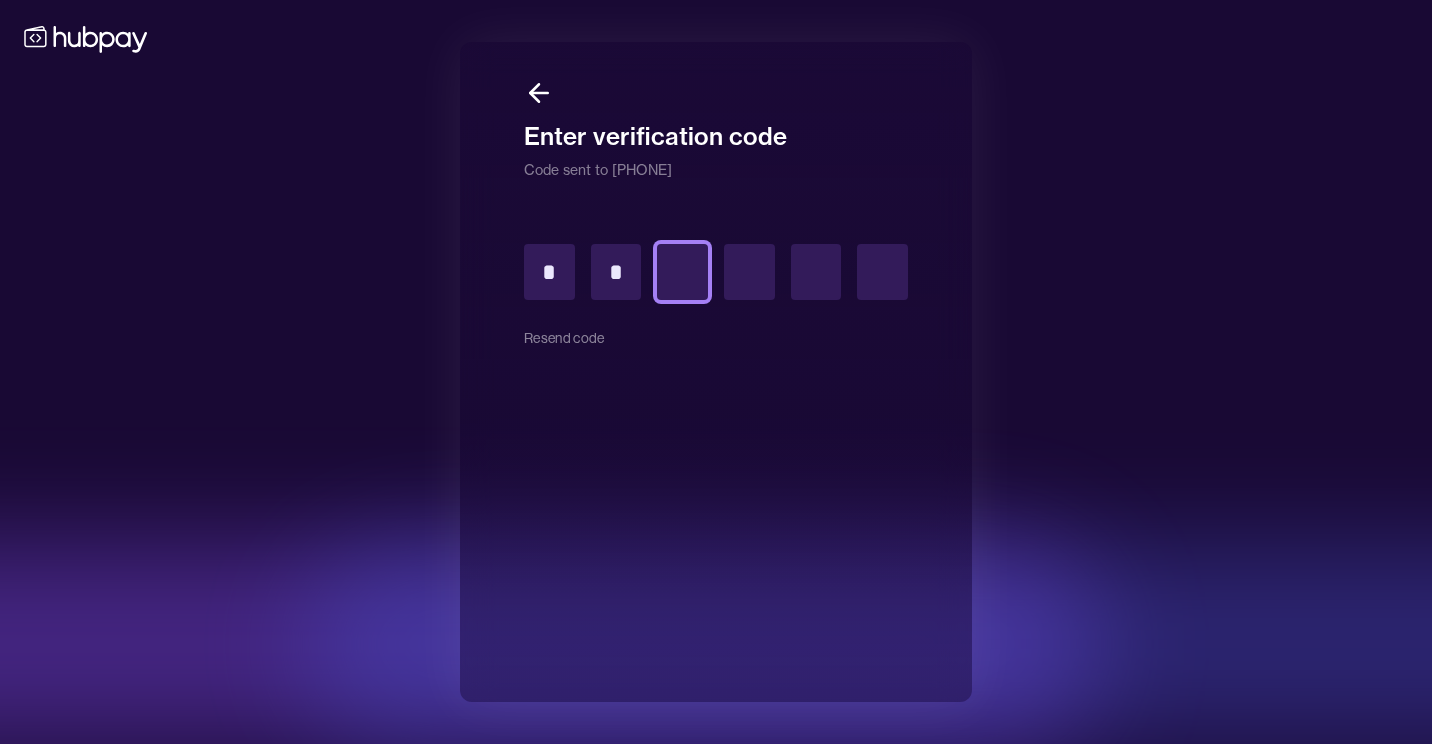 type on "*" 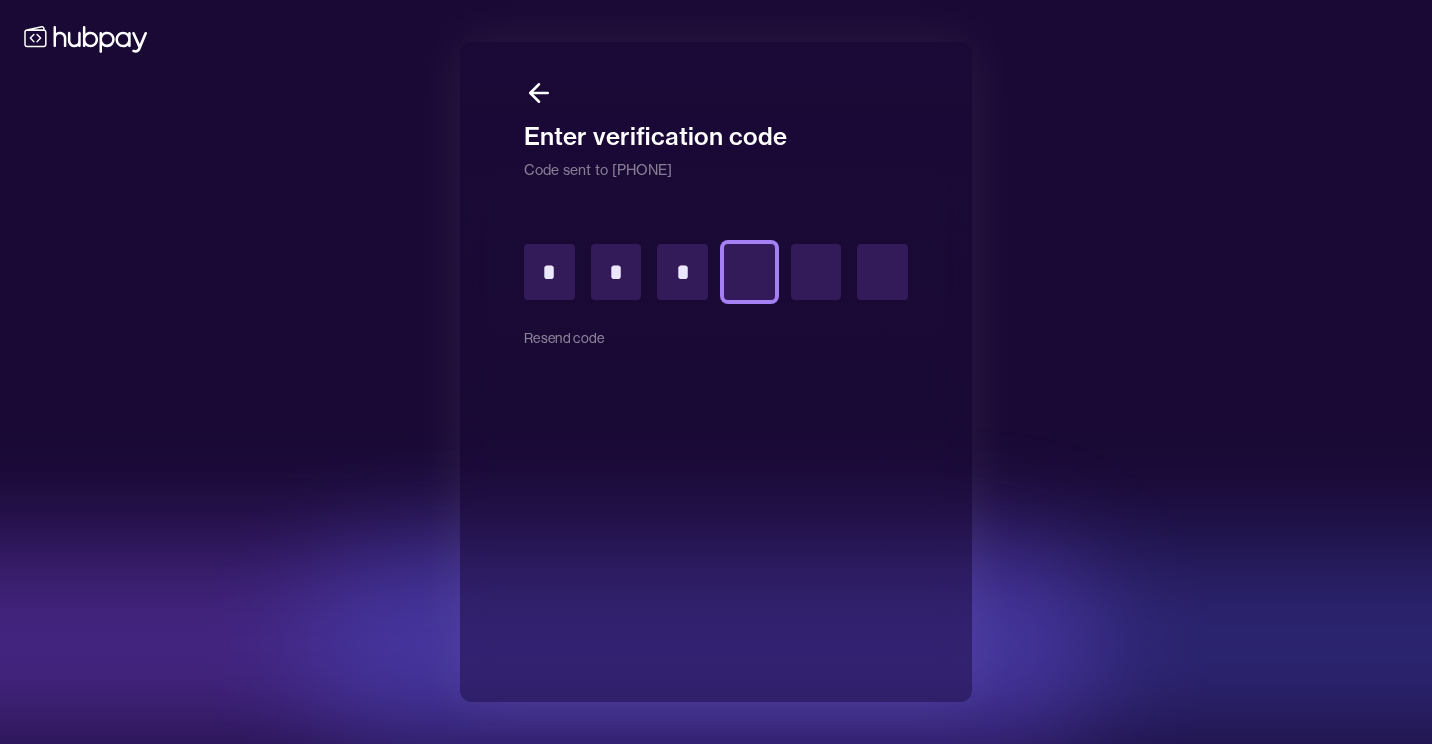 type on "*" 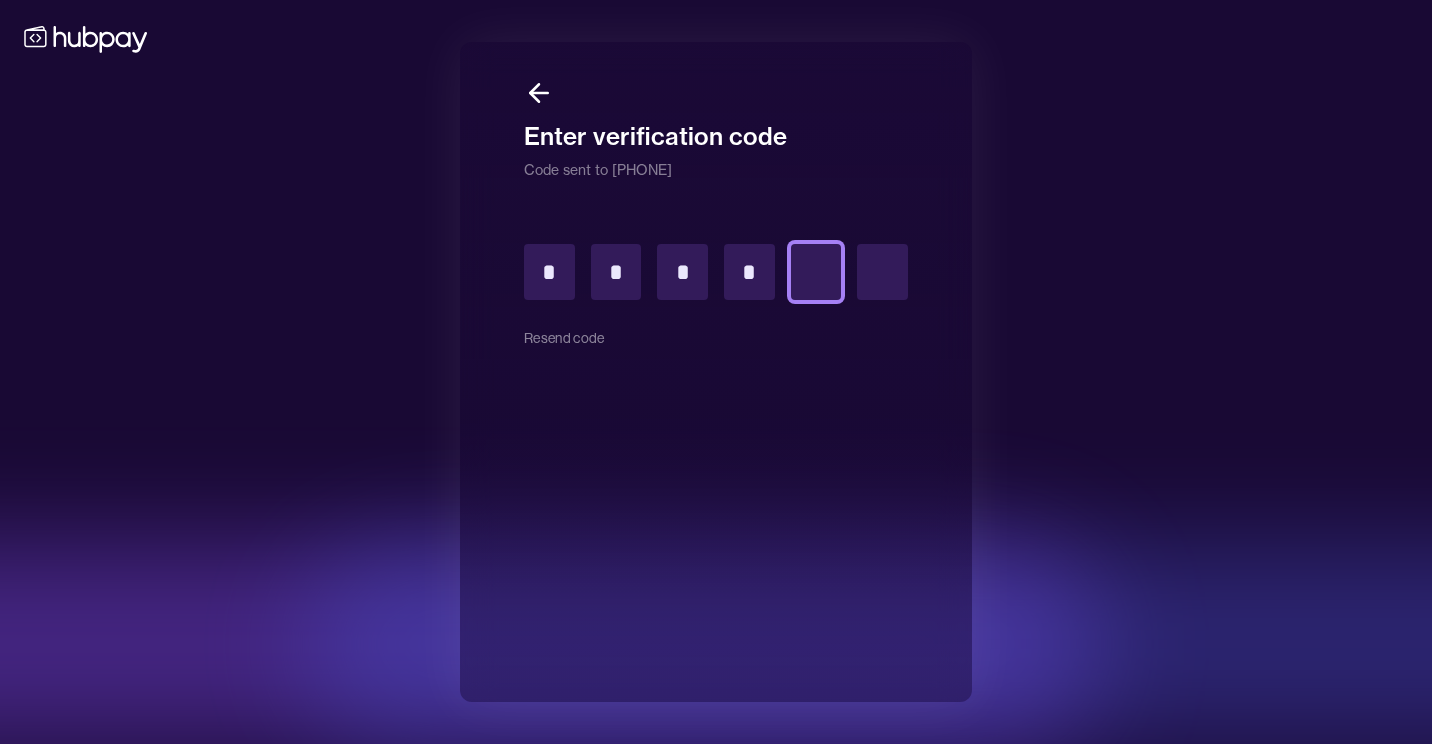 type on "*" 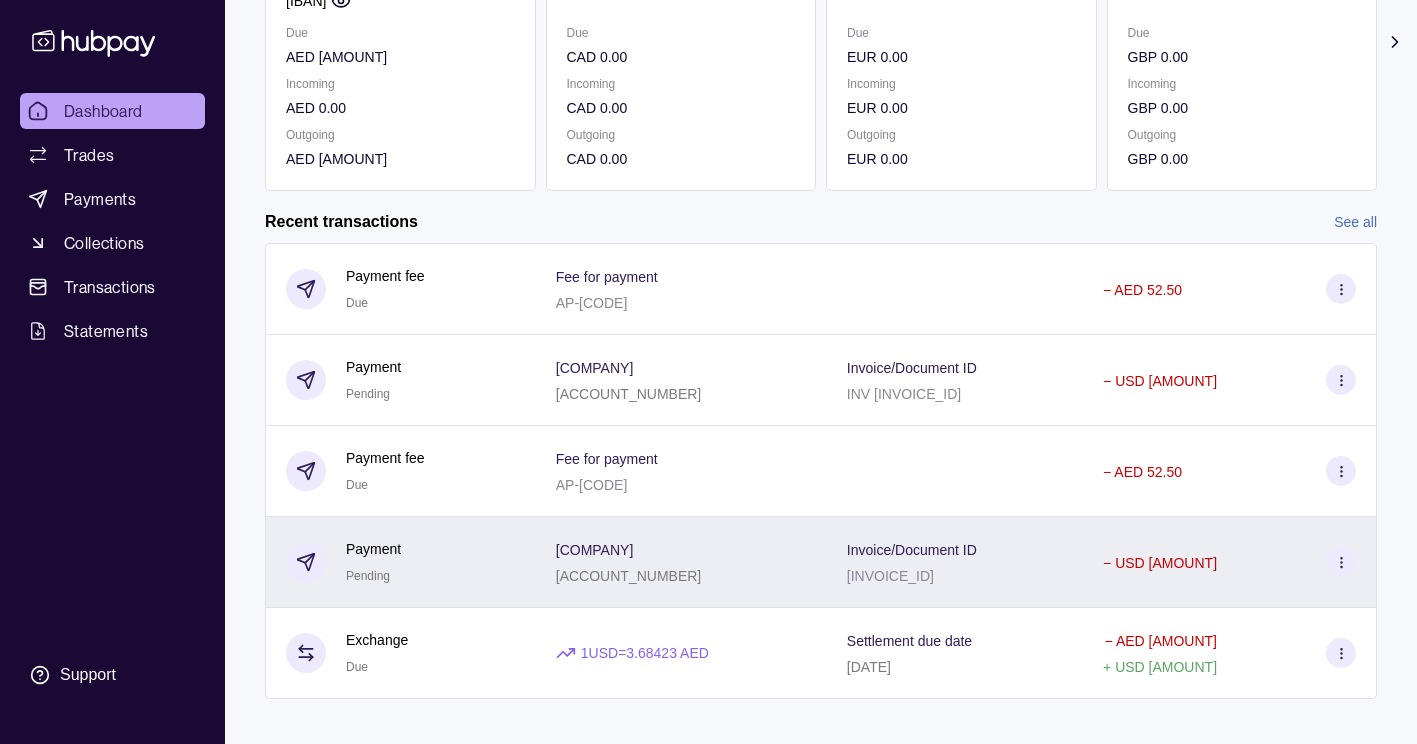 scroll, scrollTop: 356, scrollLeft: 0, axis: vertical 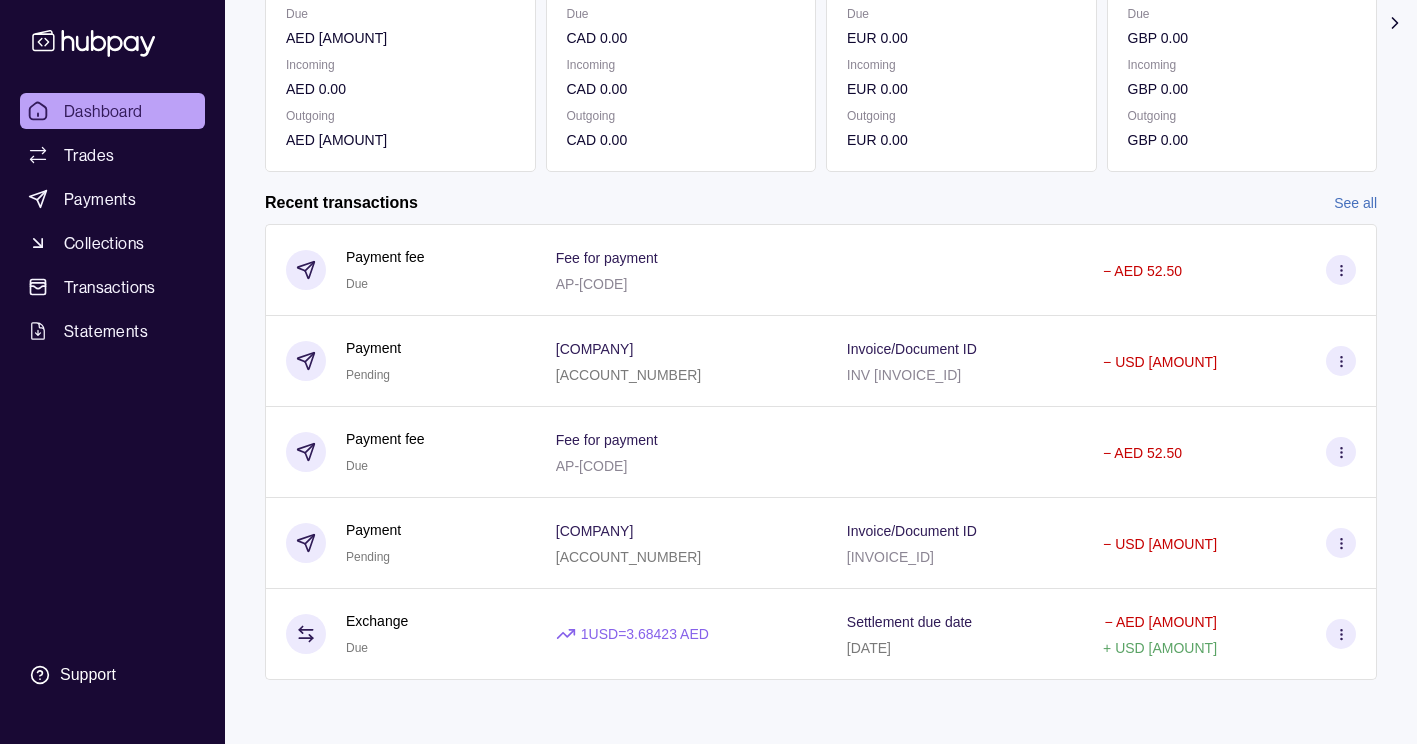 click 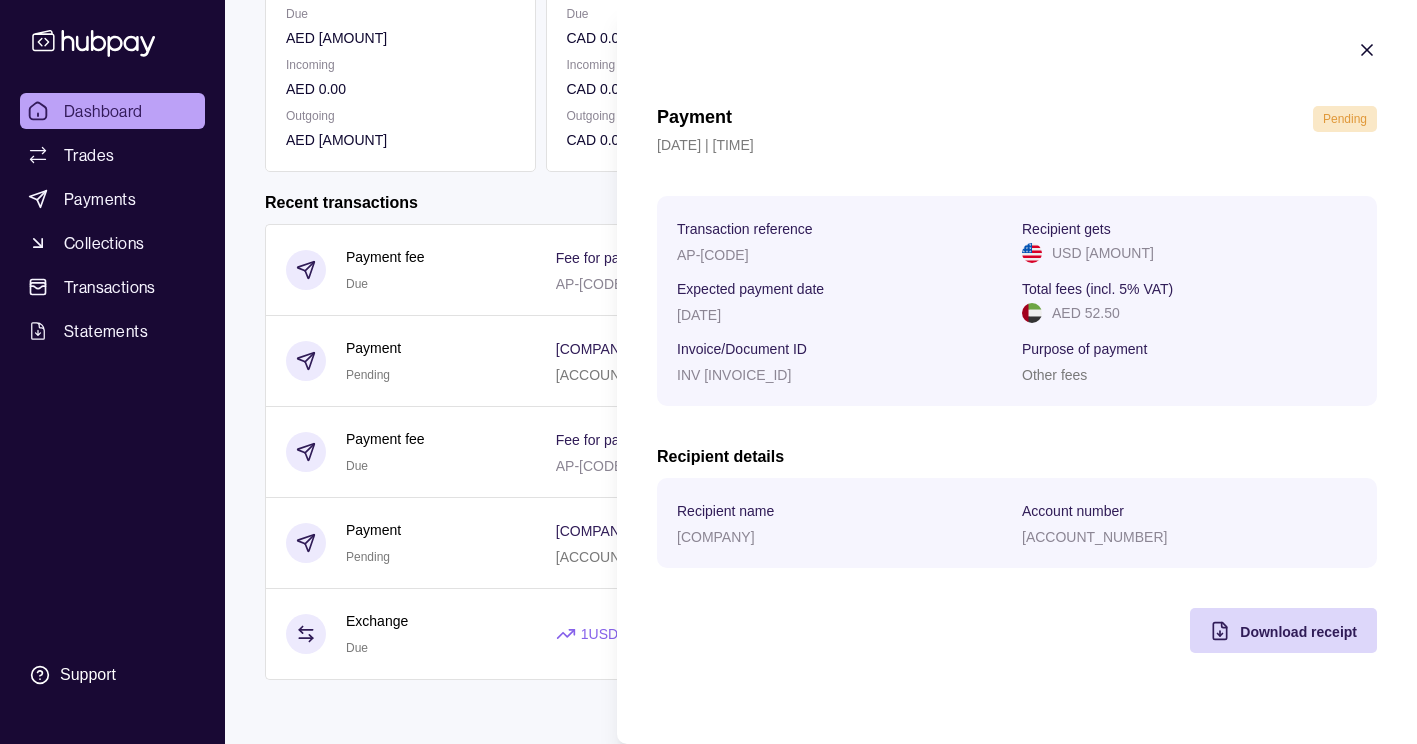 click 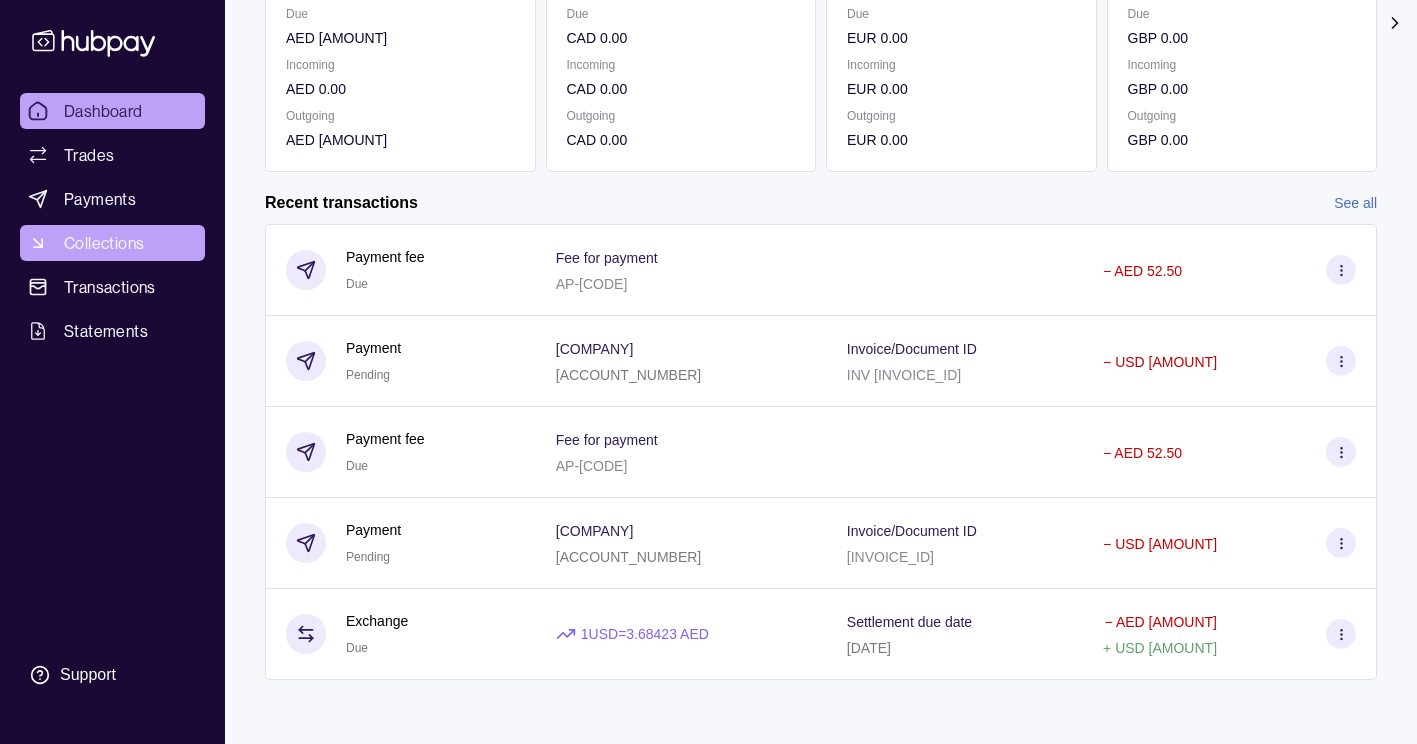 click on "Collections" at bounding box center (104, 243) 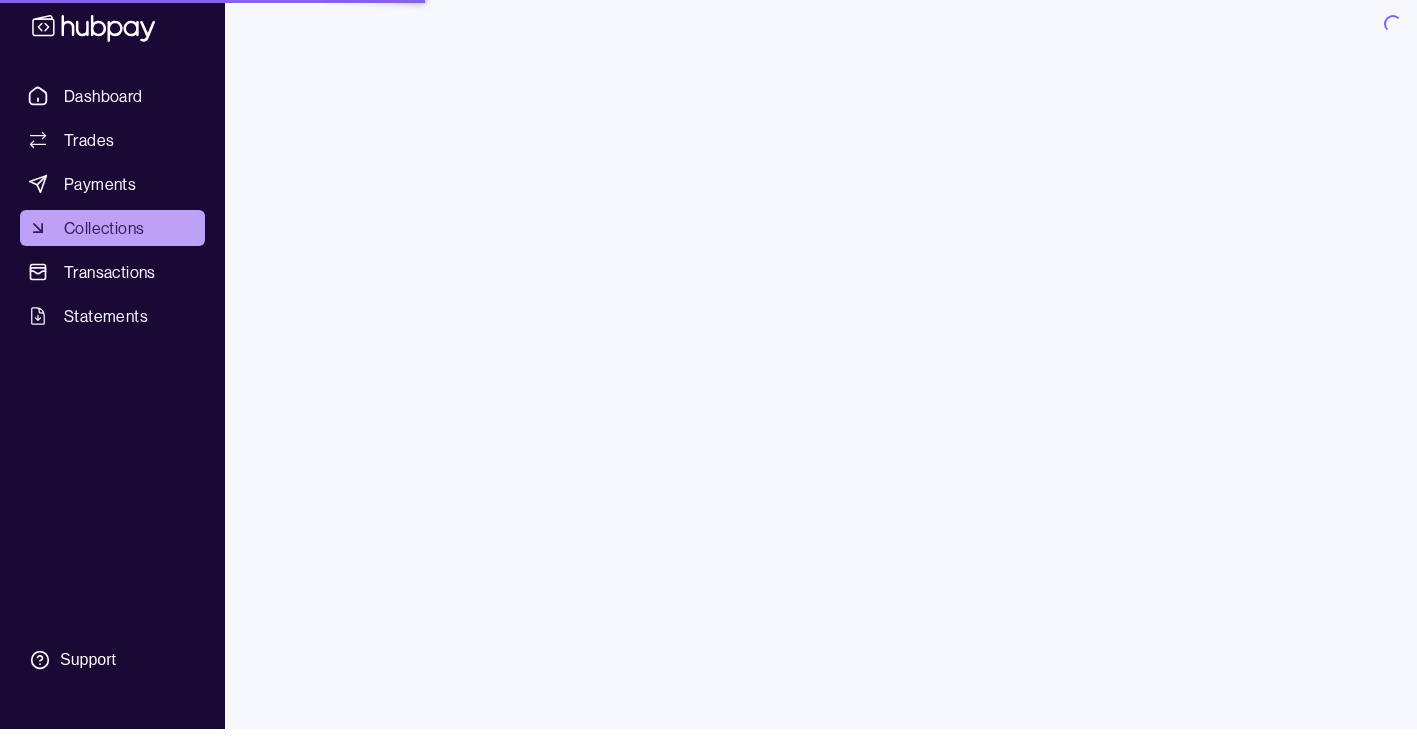 scroll, scrollTop: 0, scrollLeft: 0, axis: both 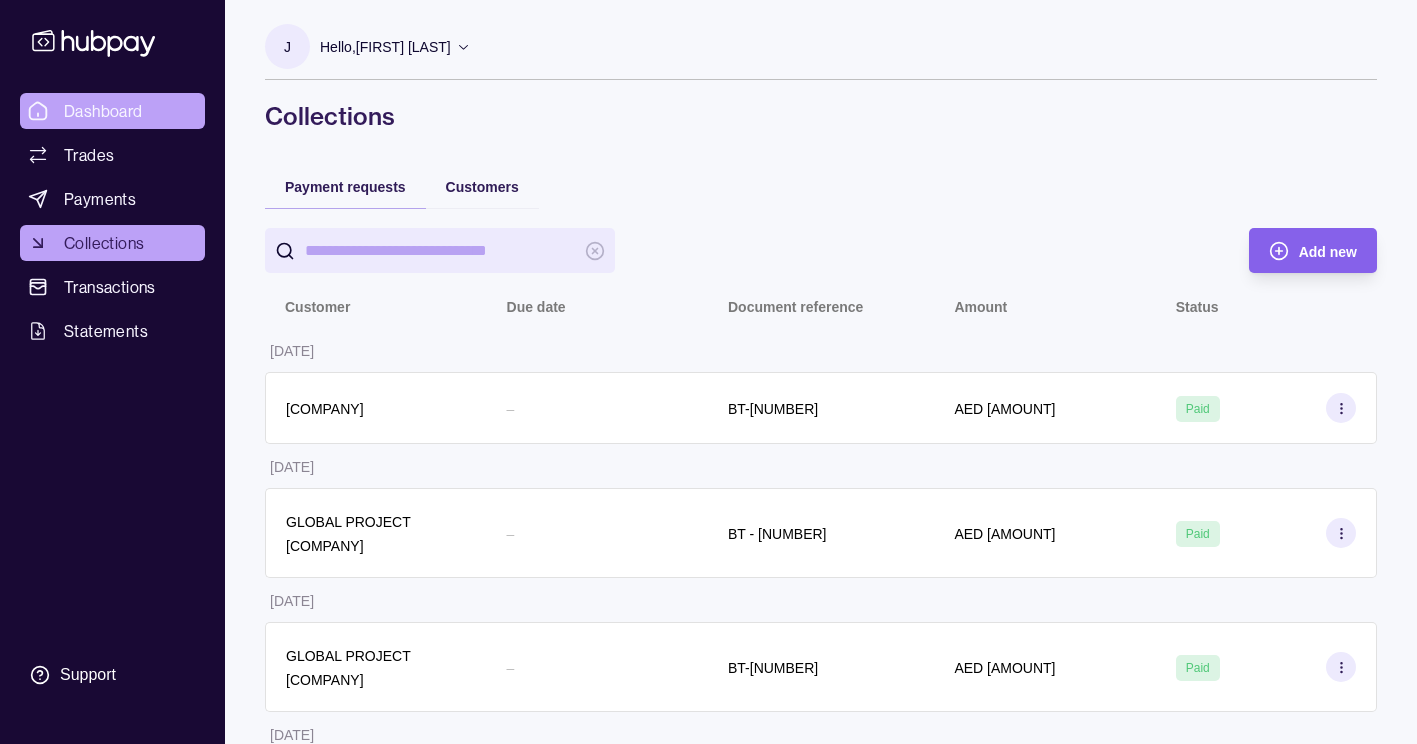 click on "Dashboard" at bounding box center (112, 111) 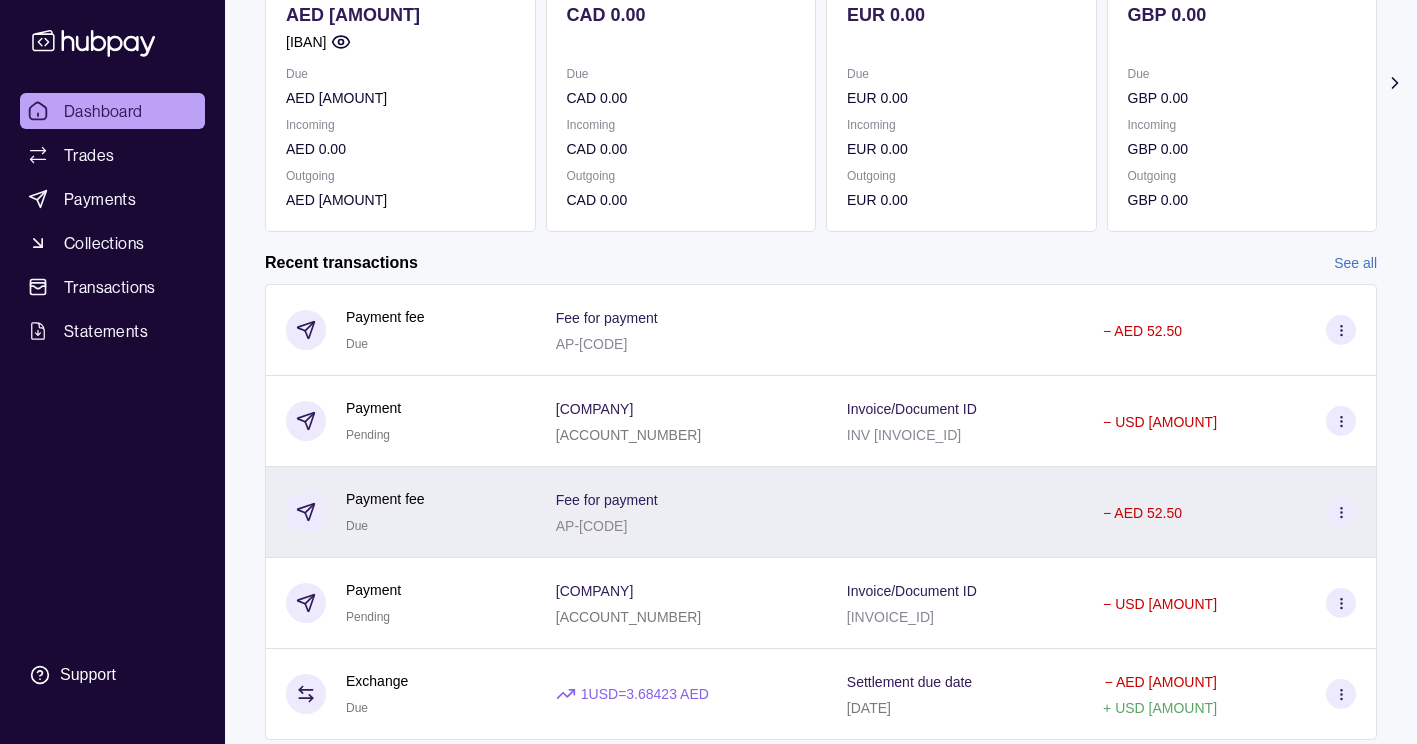 scroll, scrollTop: 356, scrollLeft: 0, axis: vertical 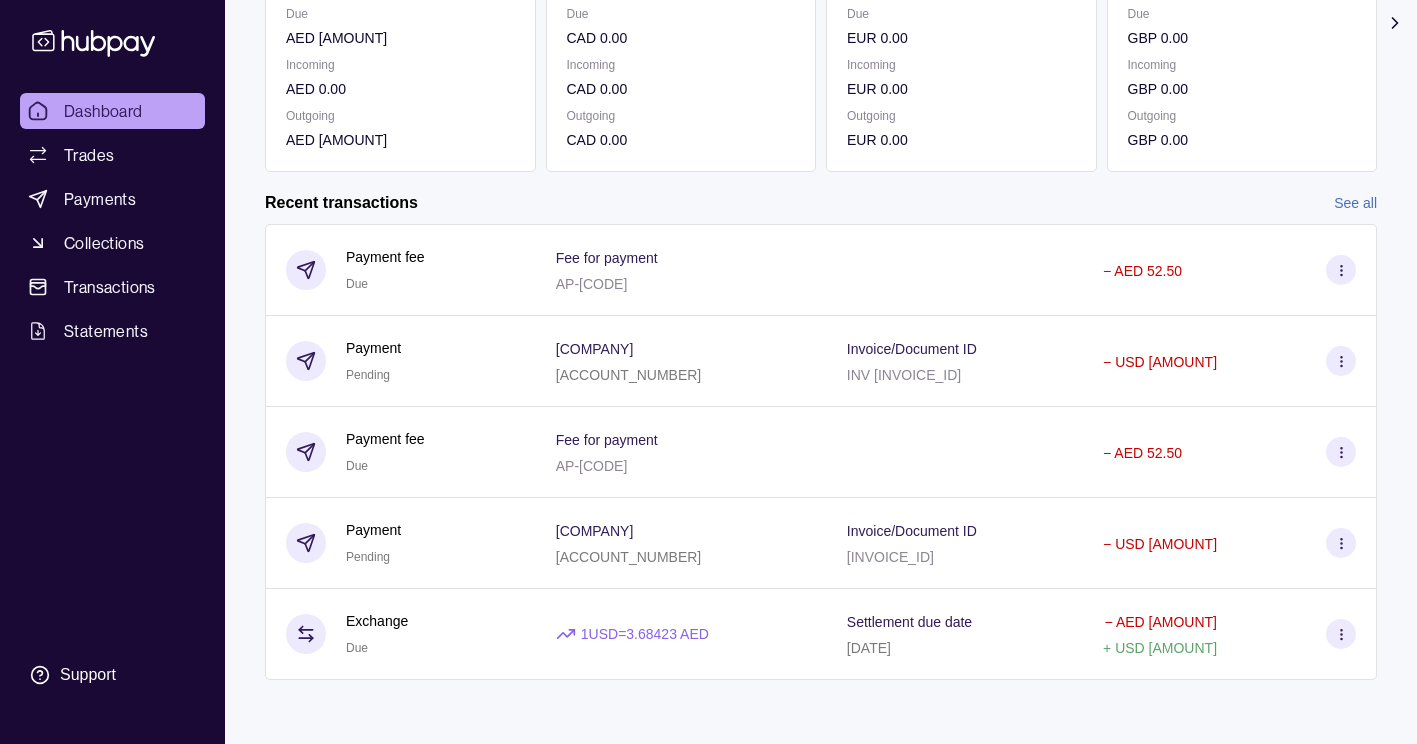 click on "See all" at bounding box center (1355, 203) 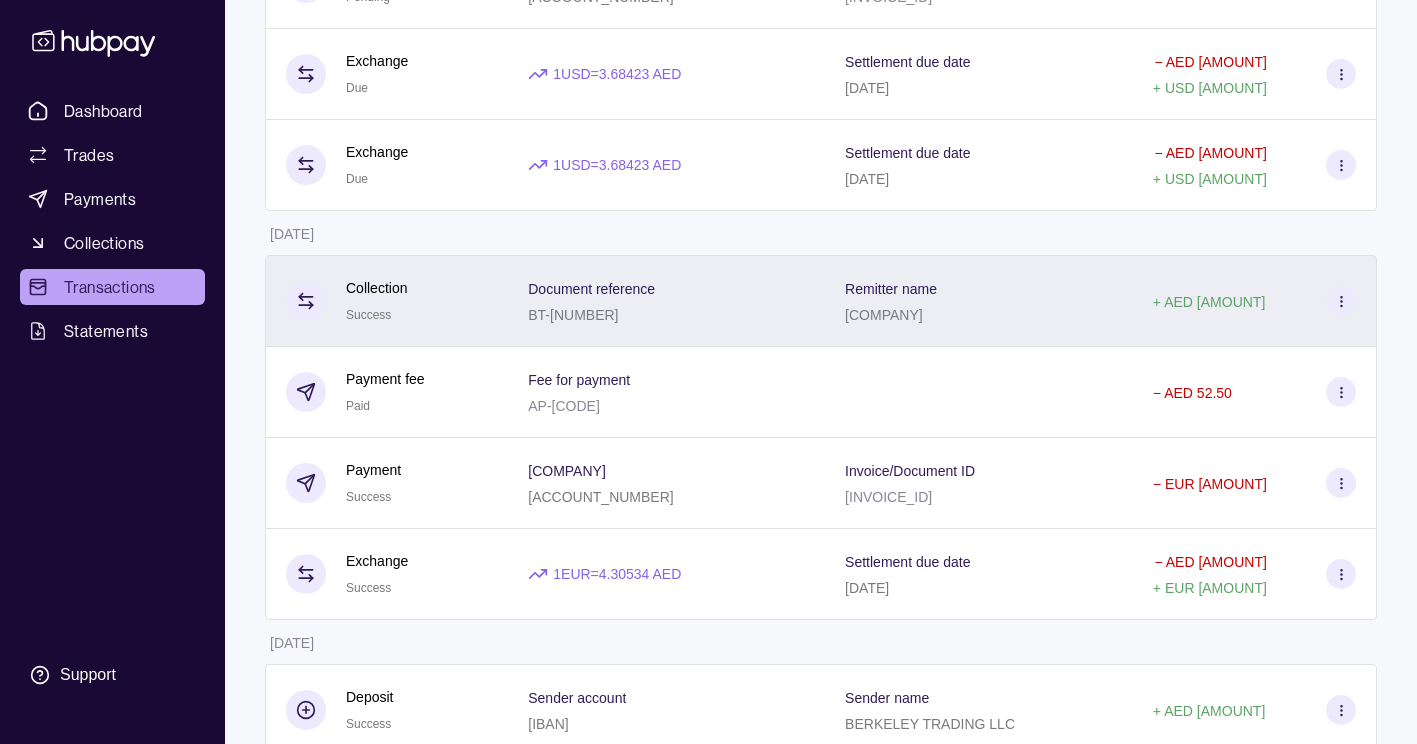 scroll, scrollTop: 600, scrollLeft: 0, axis: vertical 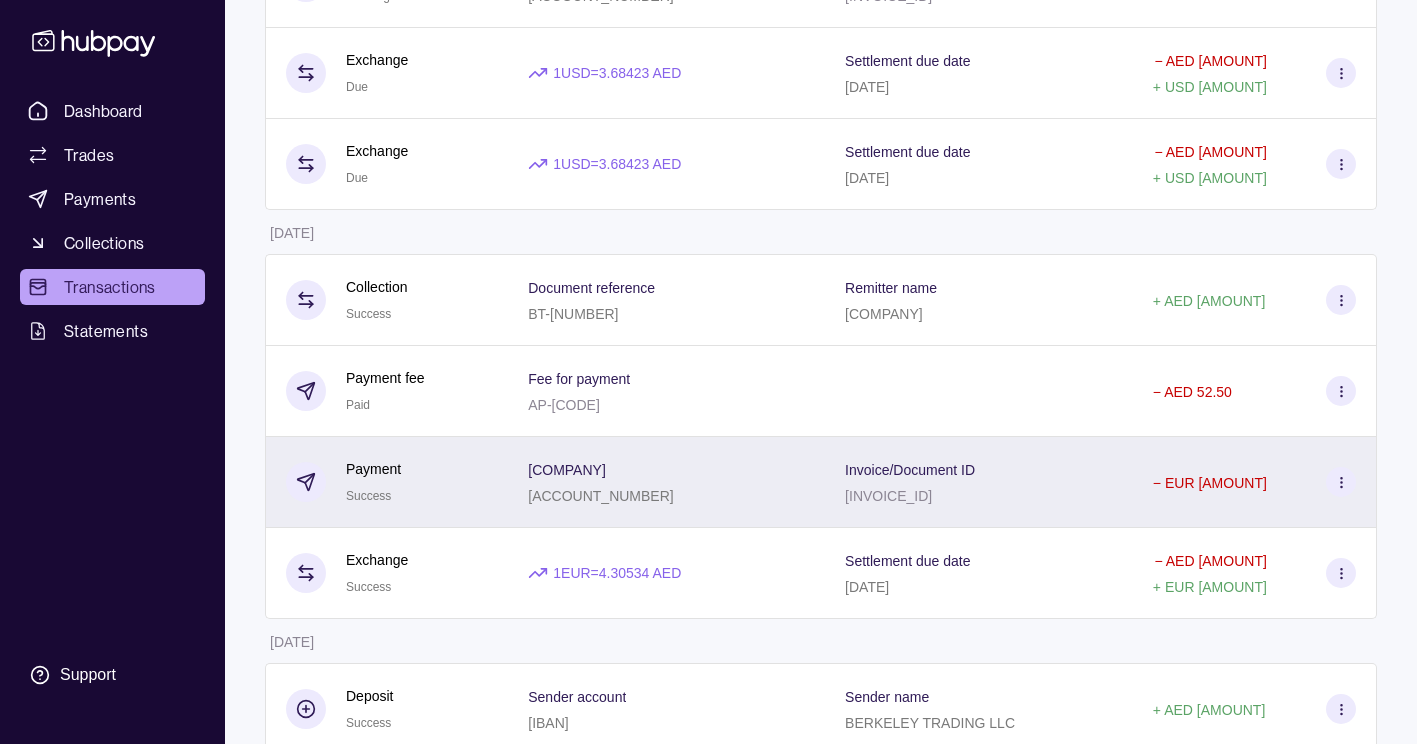 click 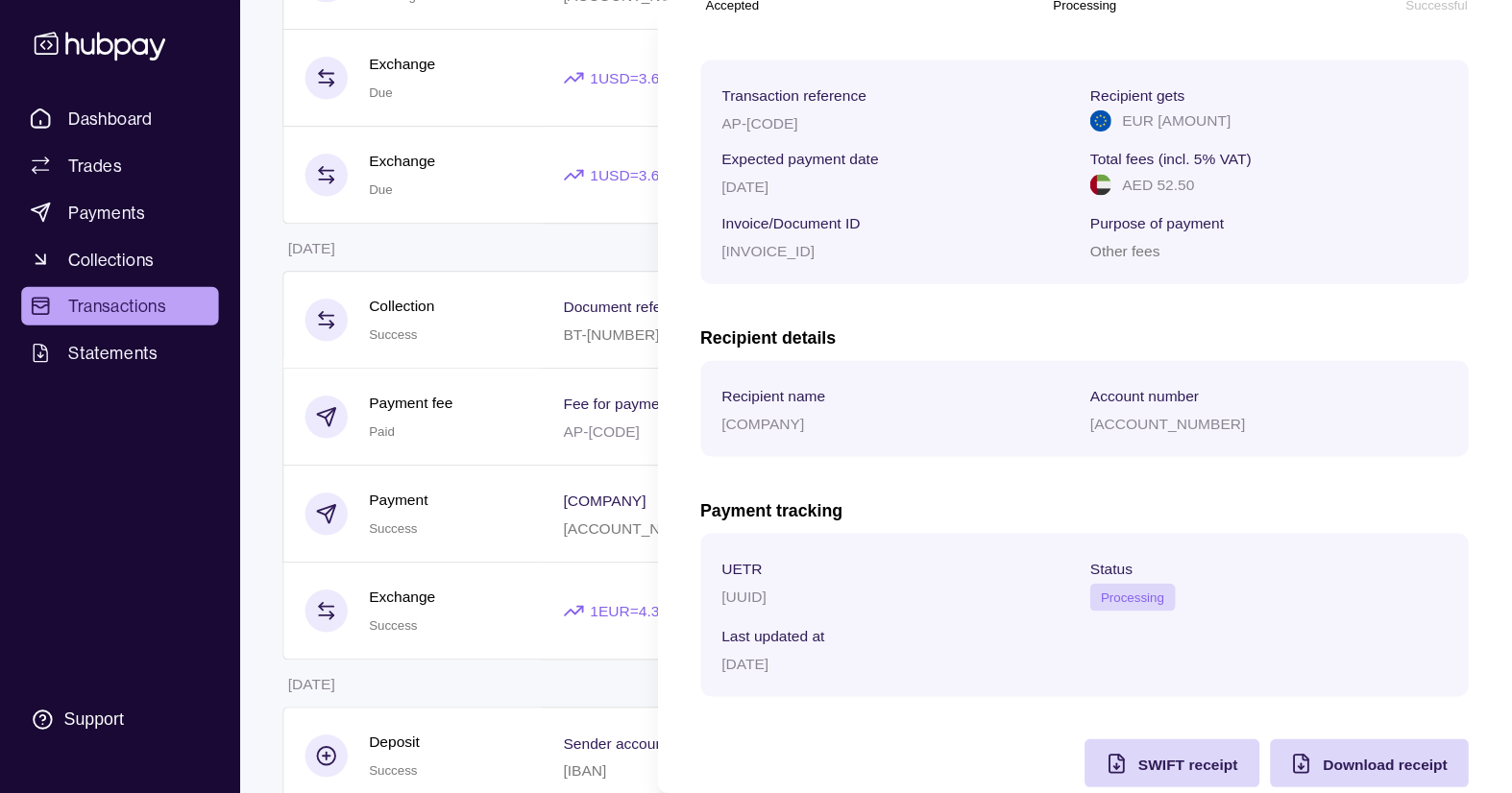 scroll, scrollTop: 289, scrollLeft: 0, axis: vertical 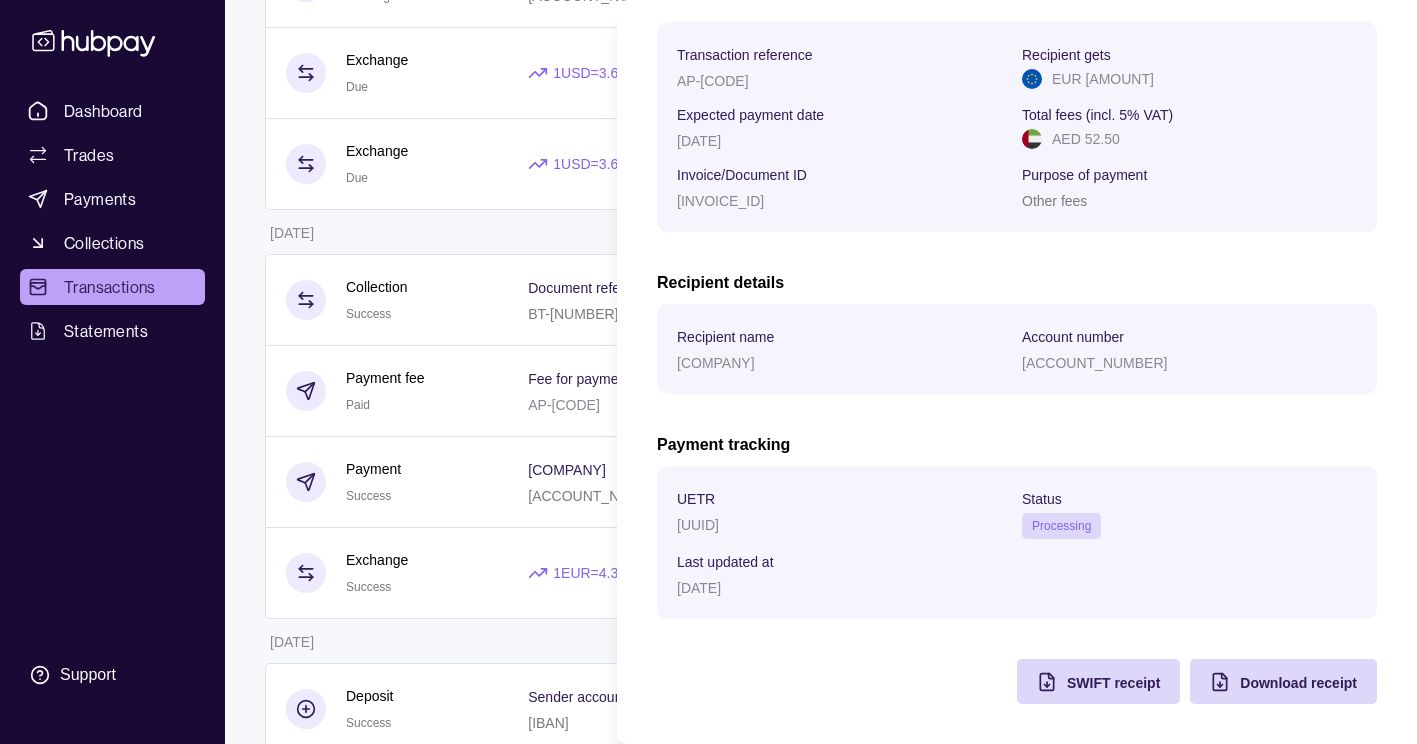 type 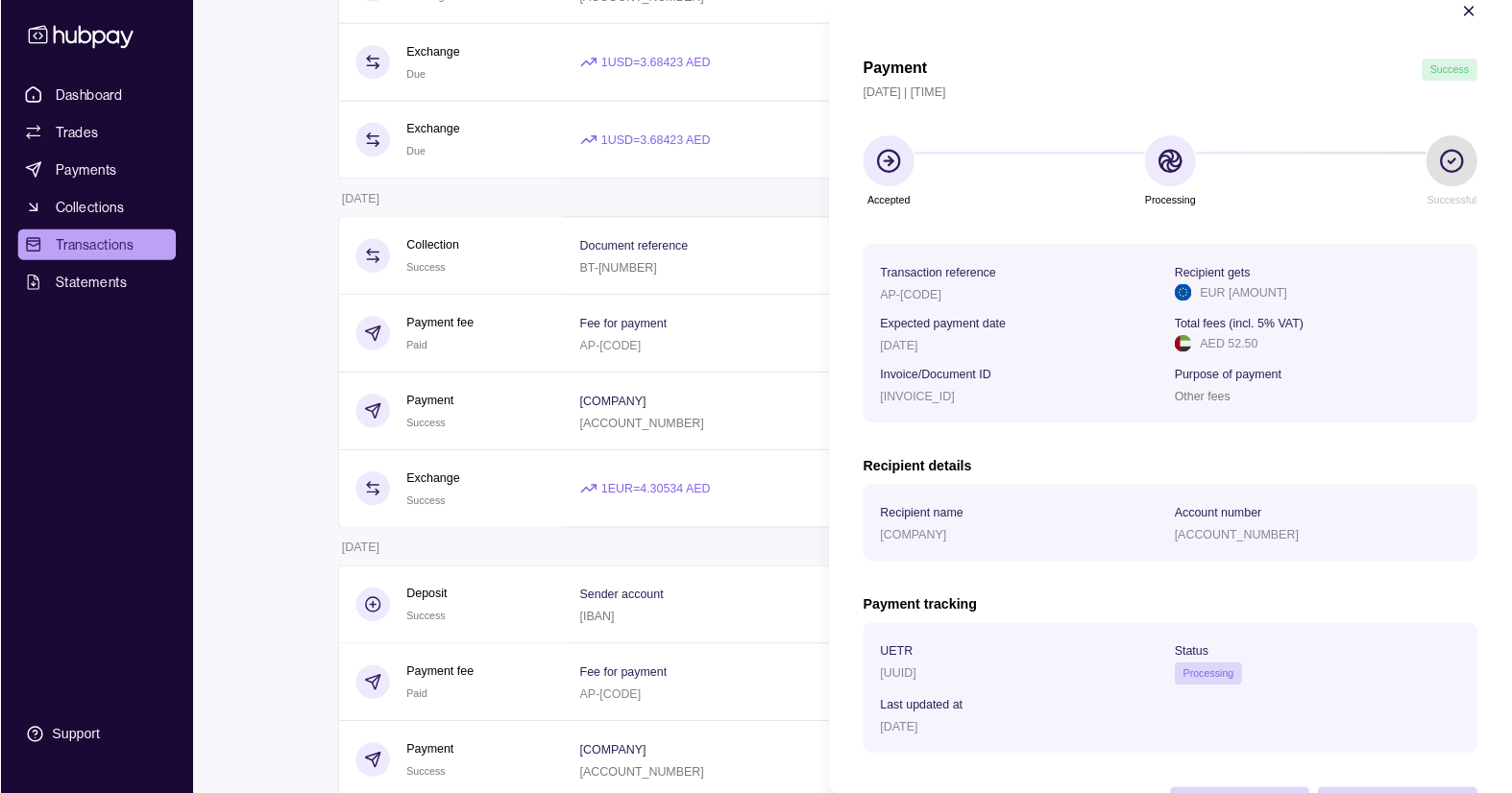 scroll, scrollTop: 35, scrollLeft: 0, axis: vertical 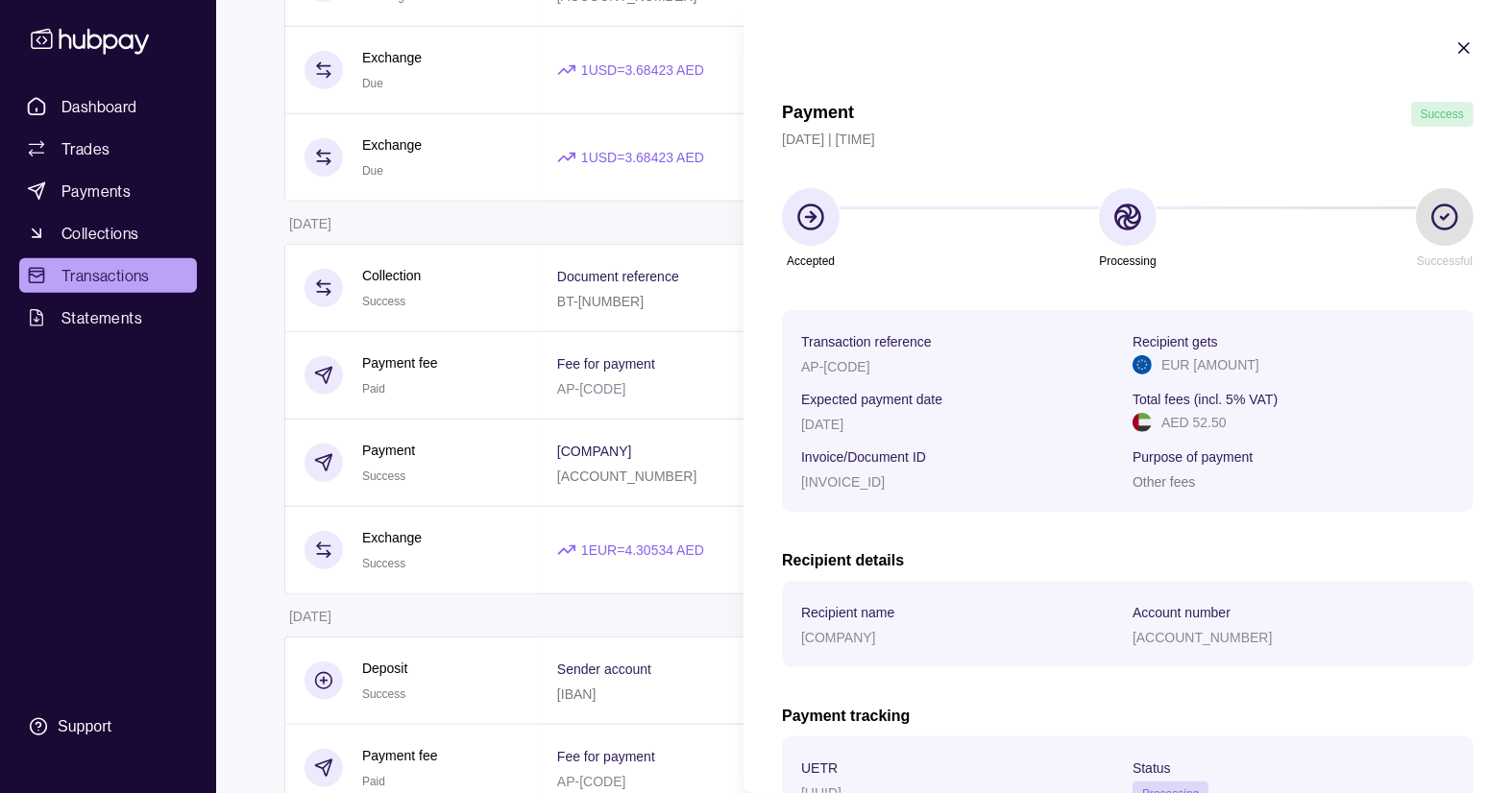 click 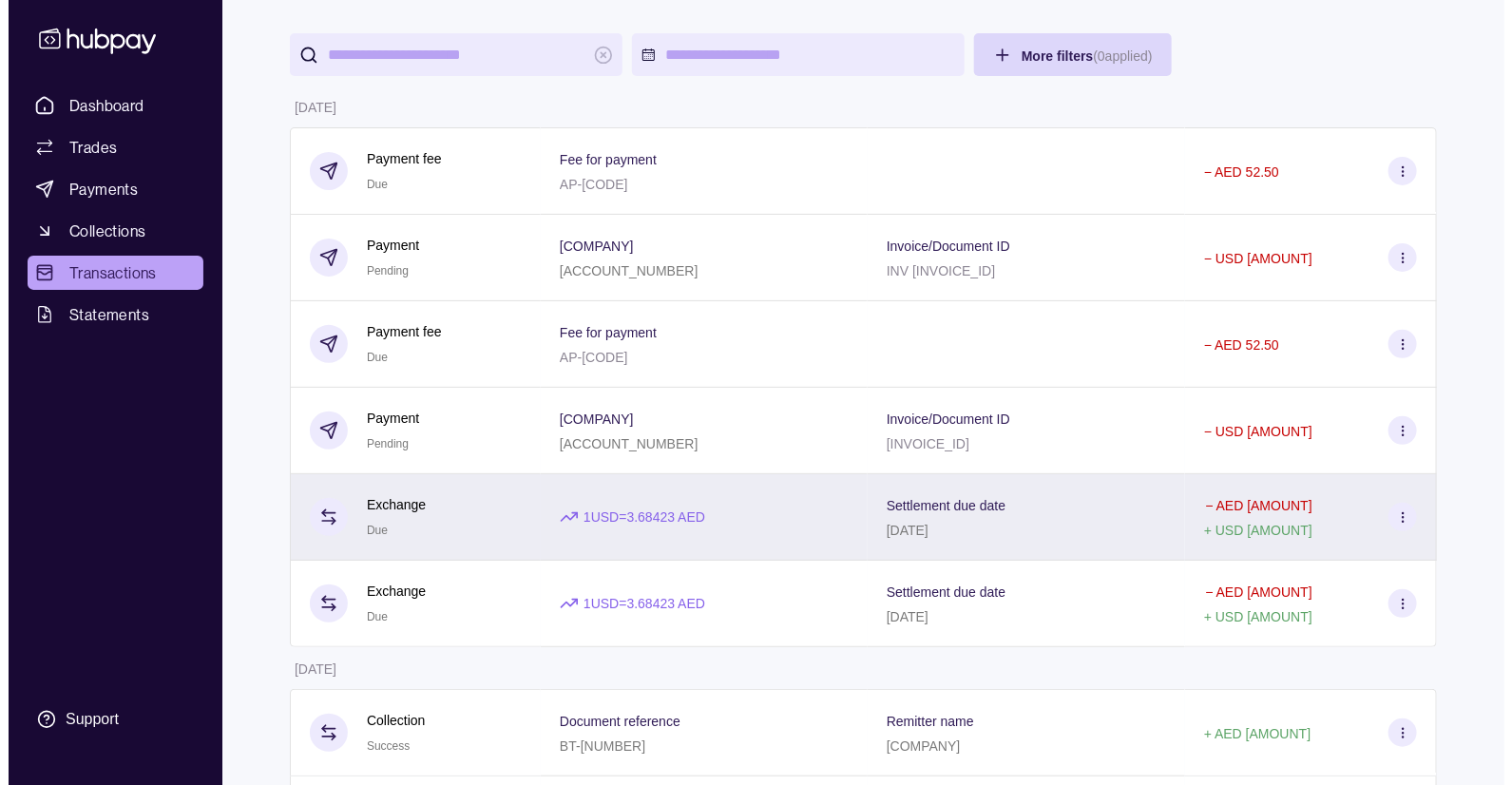 scroll, scrollTop: 0, scrollLeft: 0, axis: both 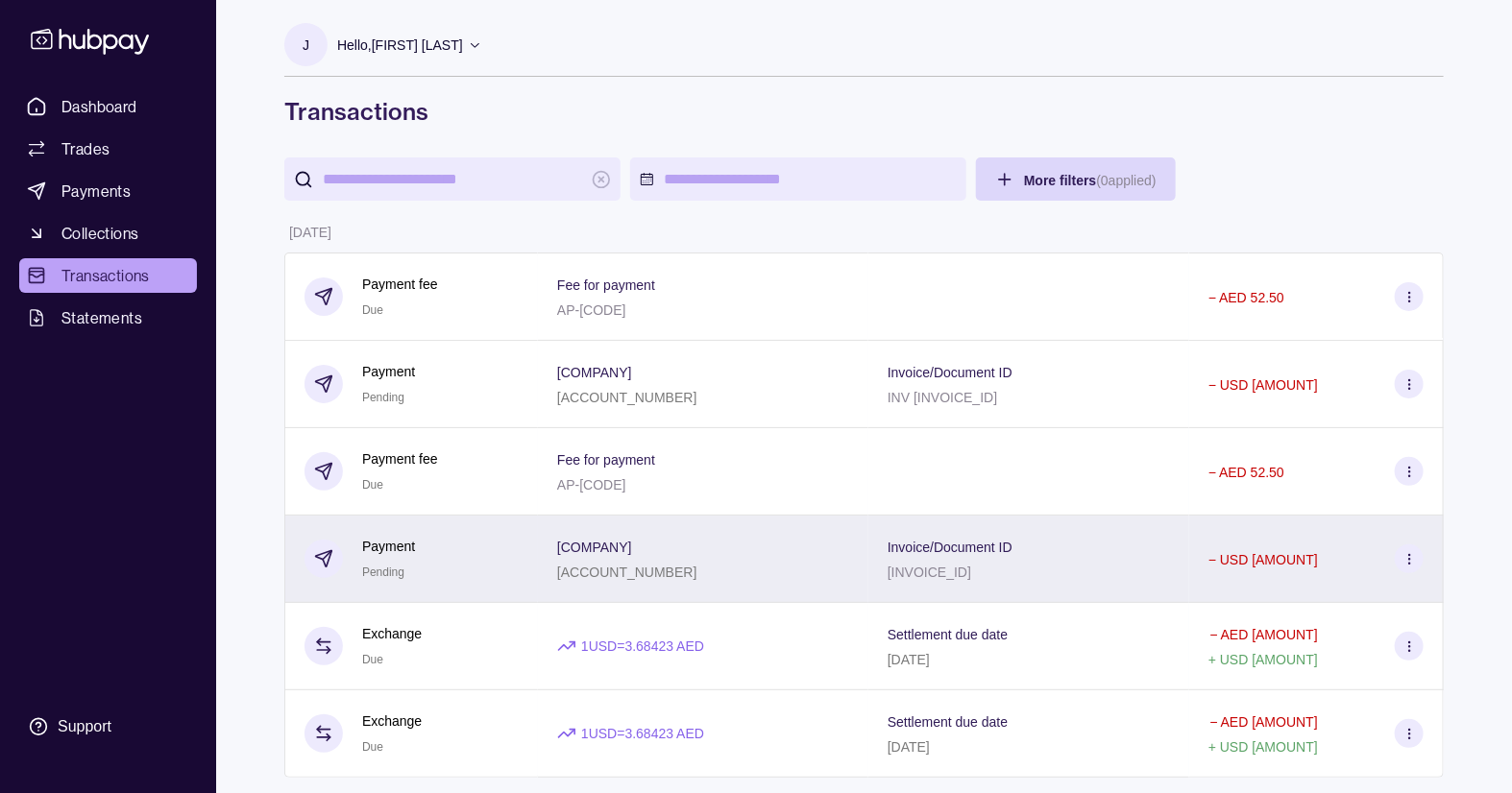 click at bounding box center [1409, 559] 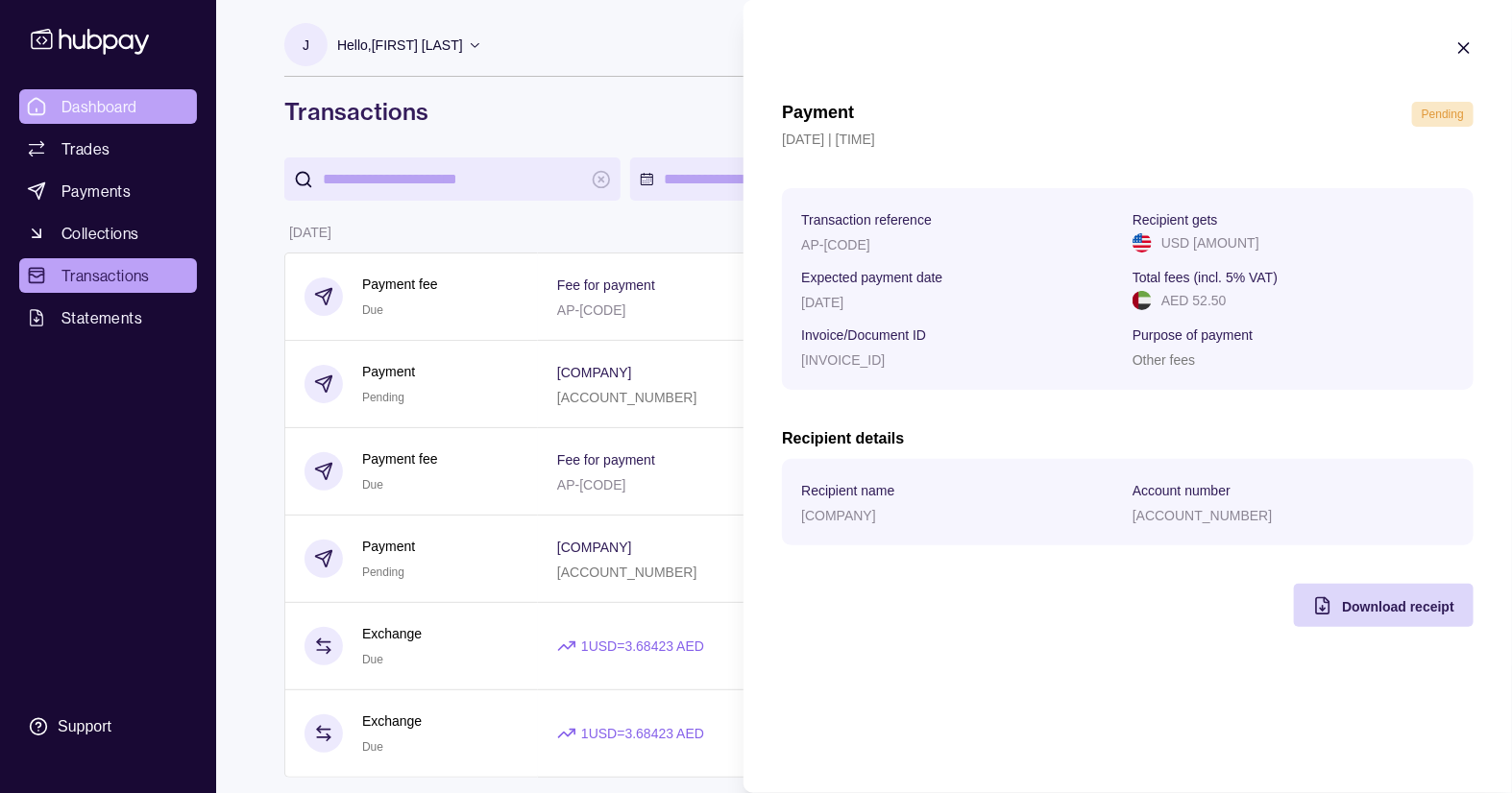 click on "Dashboard Trades Payments Collections Transactions Statements Support J Hello, [FIRST] [LAST] [COMPANY] Account Terms and conditions Privacy policy Sign out Transactions More filters ( 0 applied) Details Amount [DATE] Payment fee Due Fee for payment AP-[CODE] − AED [AMOUNT] Payment Pending [COMPANY] [ACCOUNT_NUMBER] Invoice/Document ID INV [INVOICE_ID] − USD [AMOUNT] Payment fee Due Fee for payment AP-[CODE] − AED [AMOUNT] Payment Pending [COMPANY] [ACCOUNT_NUMBER] Invoice/Document ID [INVOICE_ID] − USD [AMOUNT] Exchange Due 1 USD = [RATE] AED Settlement due date [DATE] − AED [AMOUNT] + USD [AMOUNT] Exchange Due 1 USD = [RATE] AED Settlement due date [DATE] − AED [AMOUNT] + USD [AMOUNT] [DATE] Collection Success Document reference BT-[NUMBER] Remitter name [COMPANY] + AED [AMOUNT] Payment fee Paid Fee for payment AP-[CODE] − AED [AMOUNT]" at bounding box center [756, 1084] 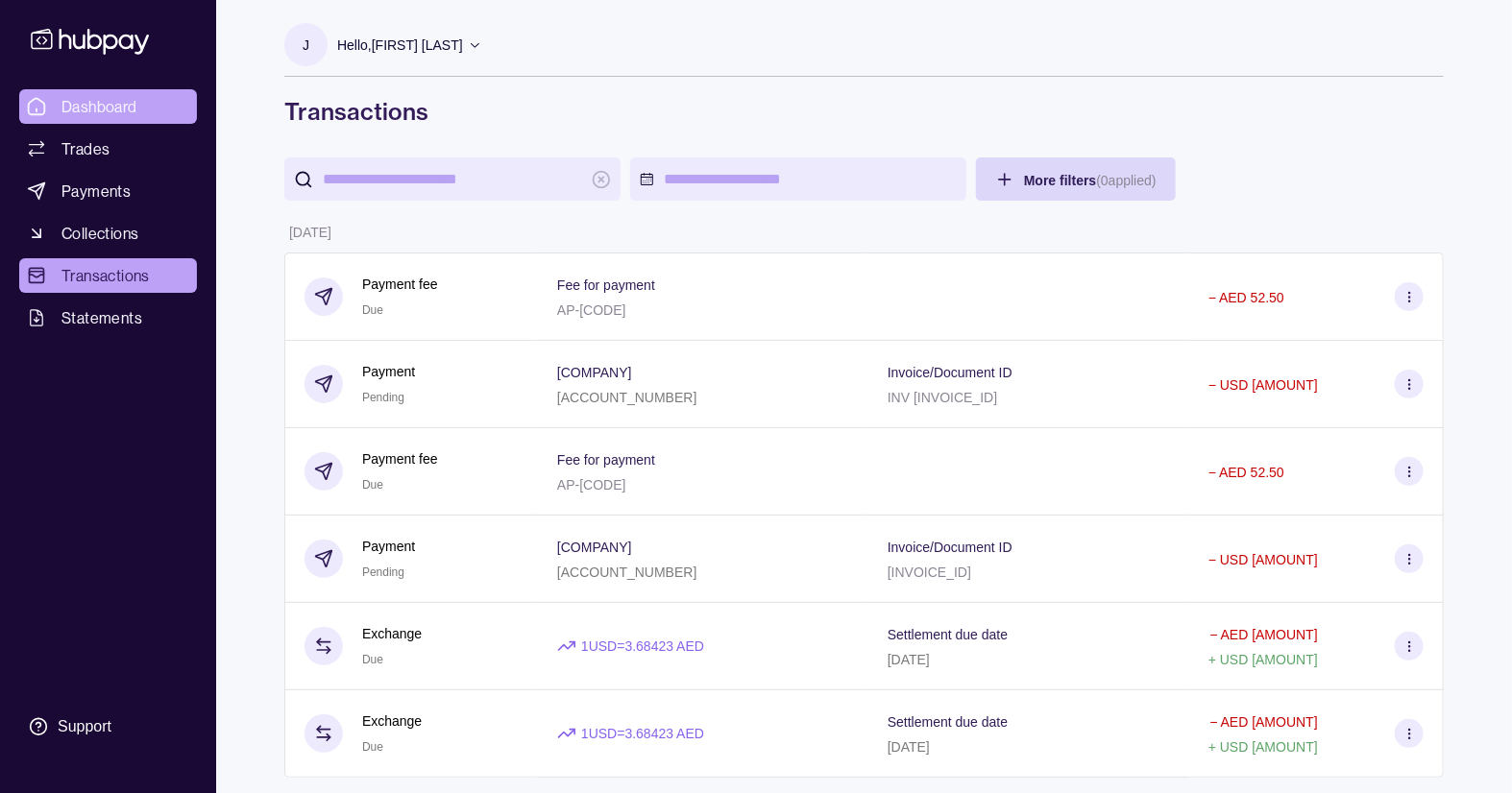 click on "Dashboard" at bounding box center [99, 107] 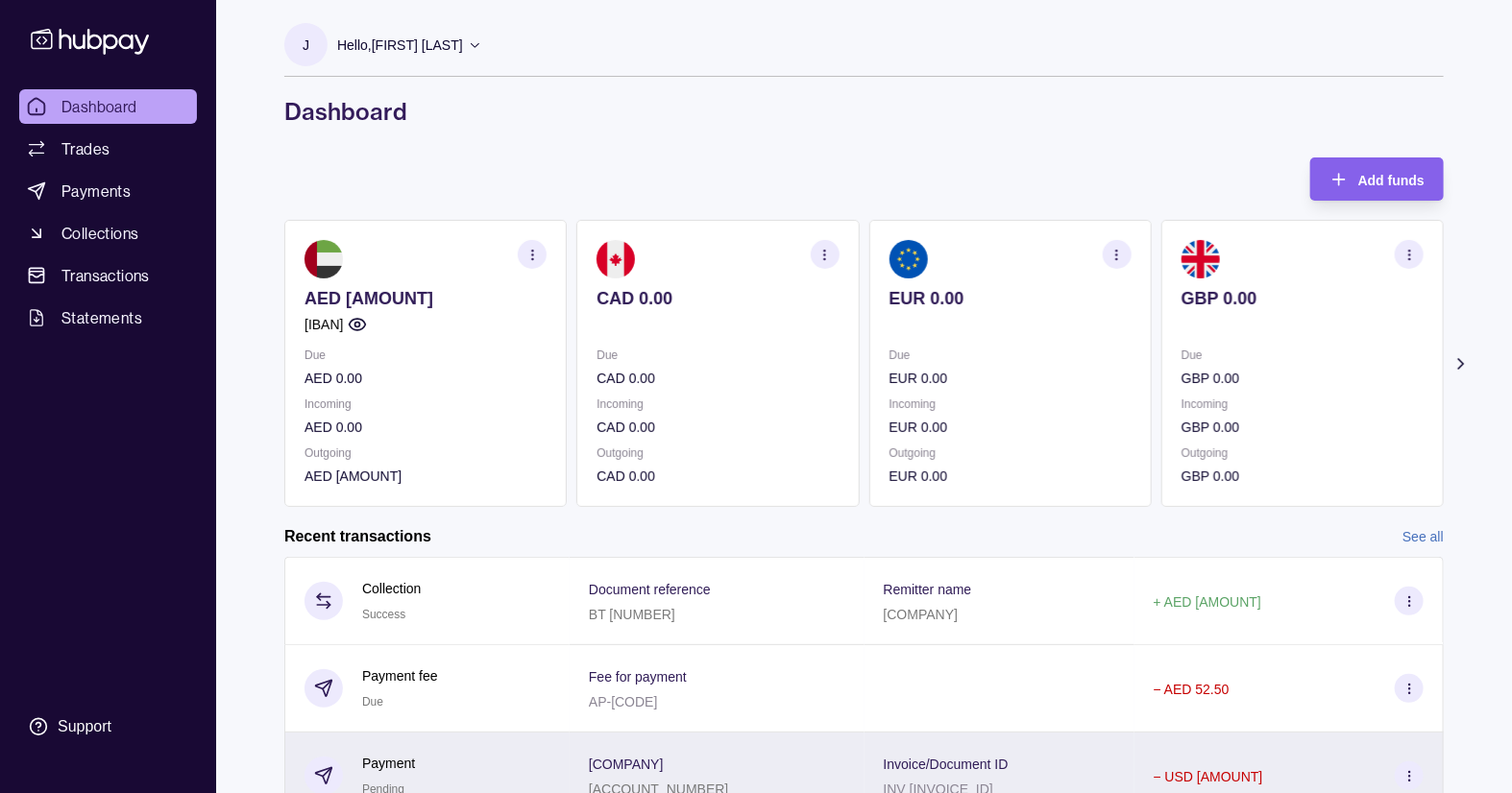 click on "− USD [AMOUNT]" at bounding box center [1288, 776] 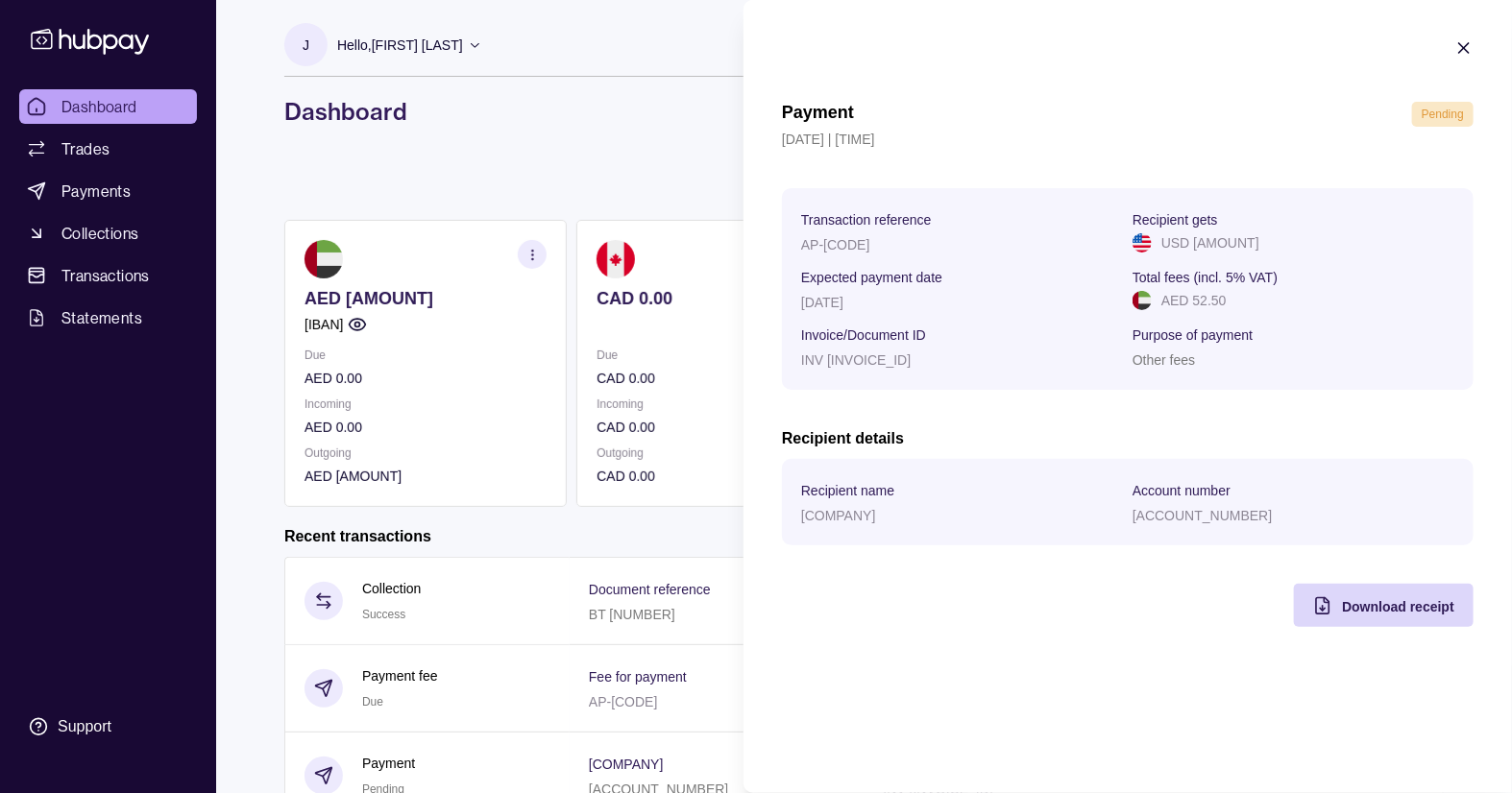 click 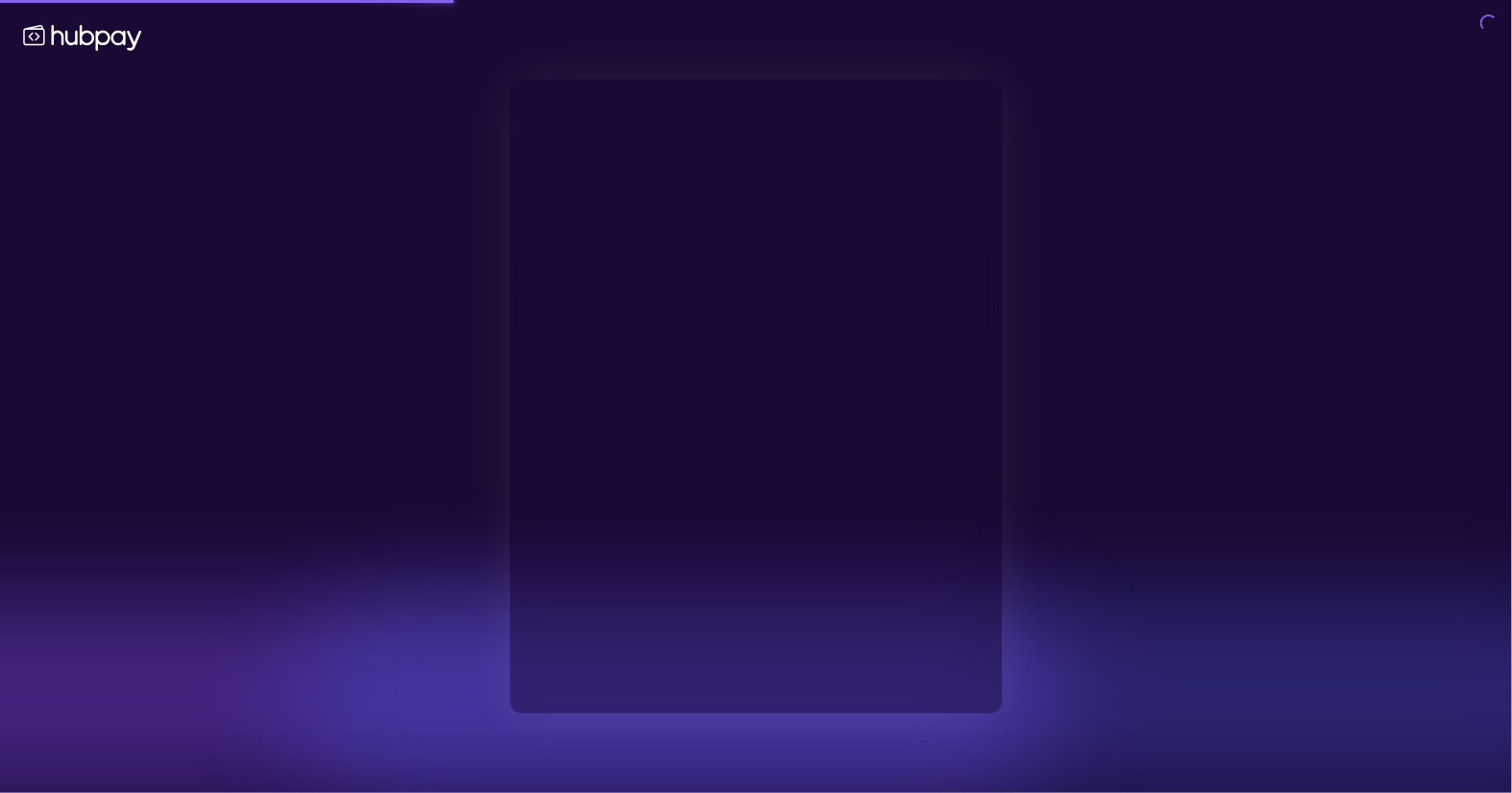 type on "**********" 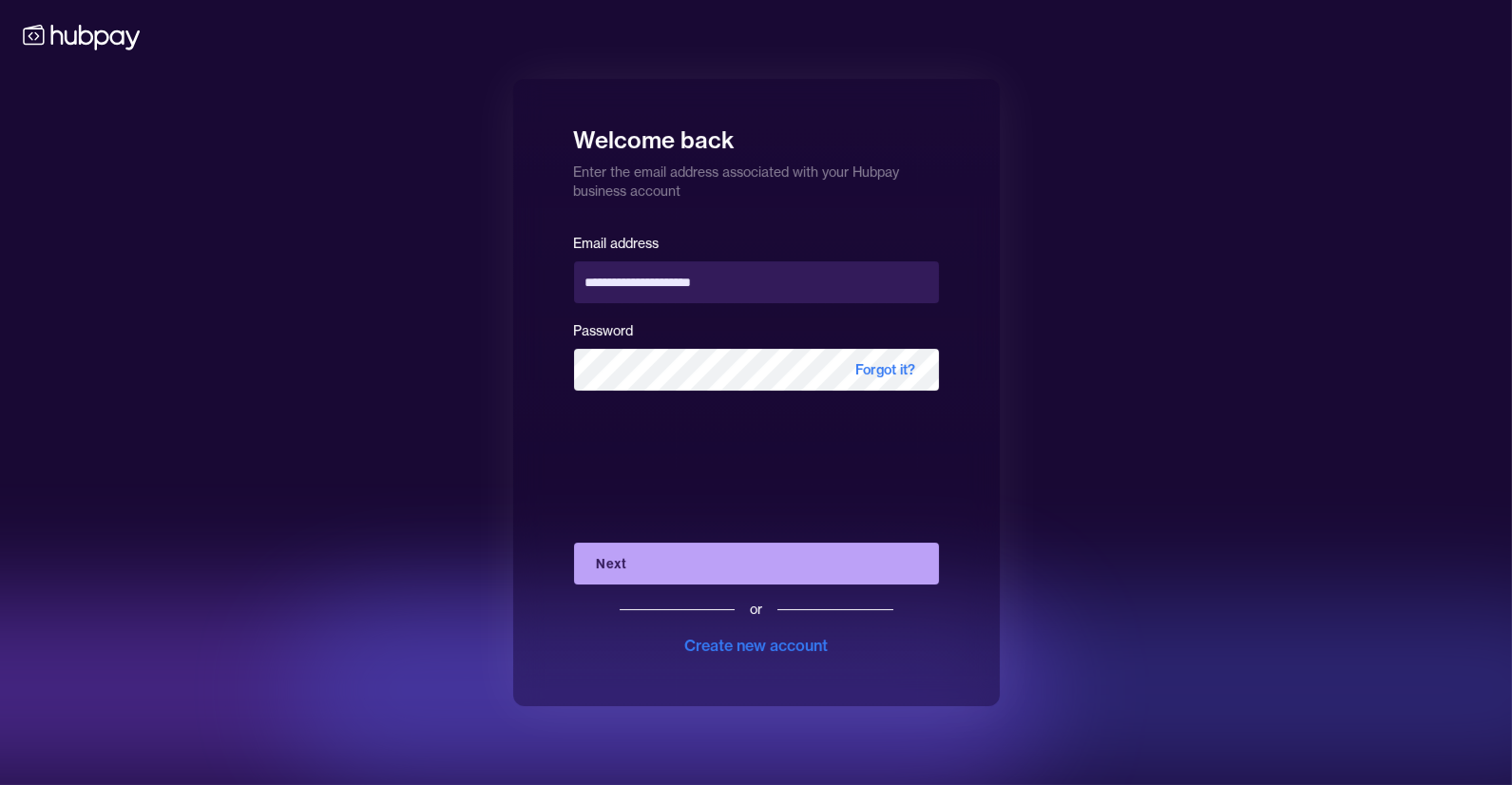 click on "Next" at bounding box center (756, 564) 